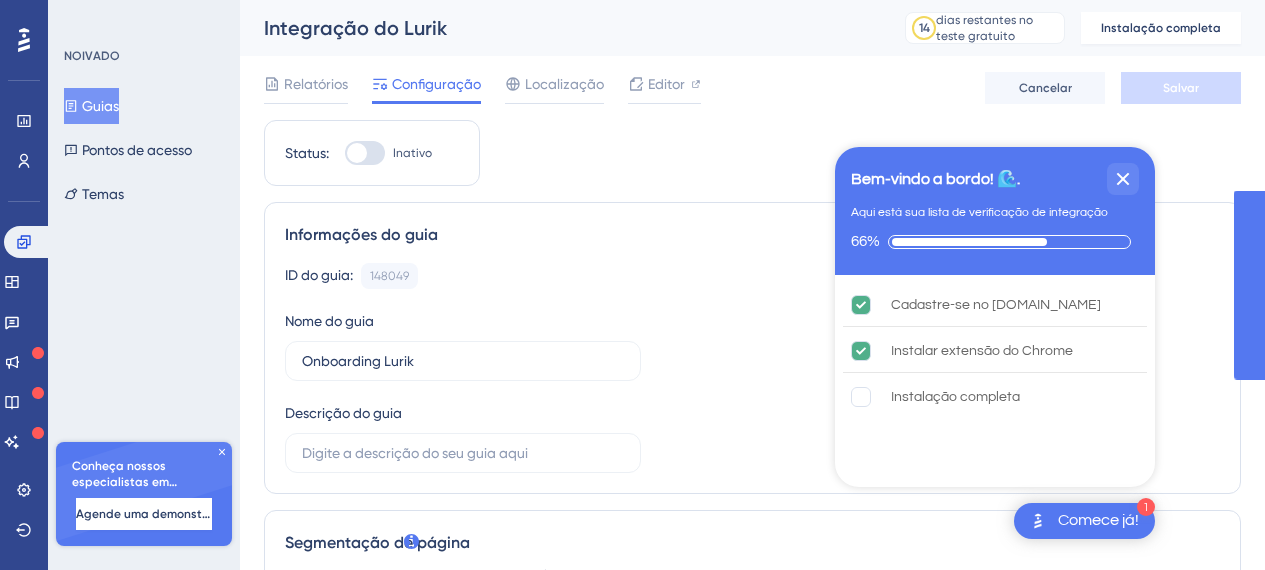 scroll, scrollTop: 0, scrollLeft: 0, axis: both 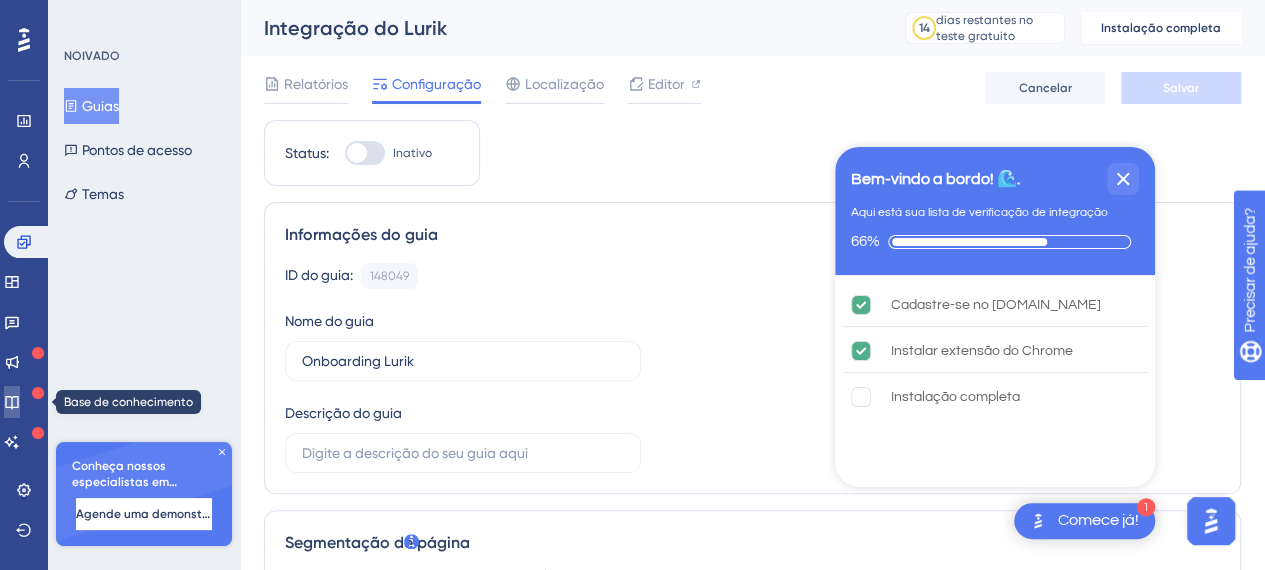 click 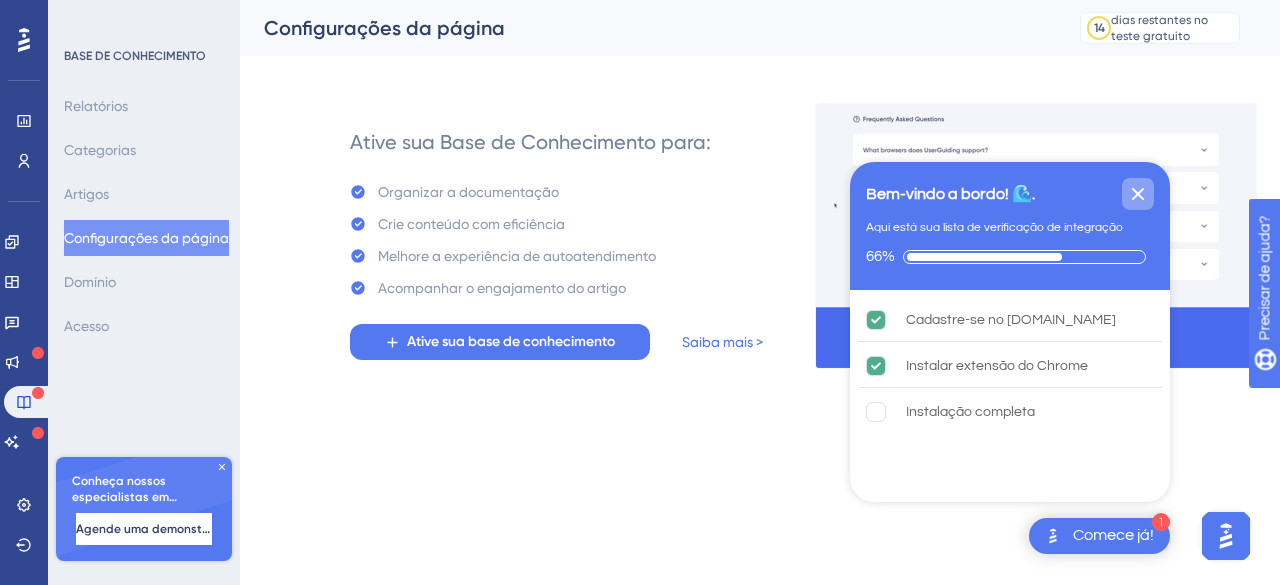 click 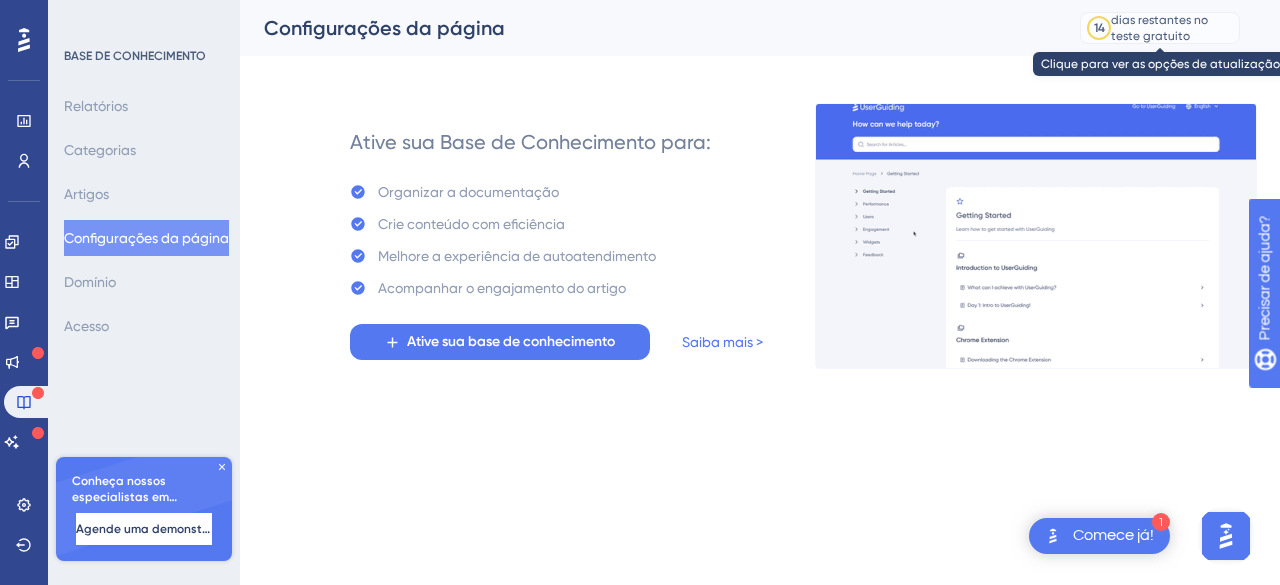 click on "dias restantes no teste gratuito" at bounding box center (1159, 28) 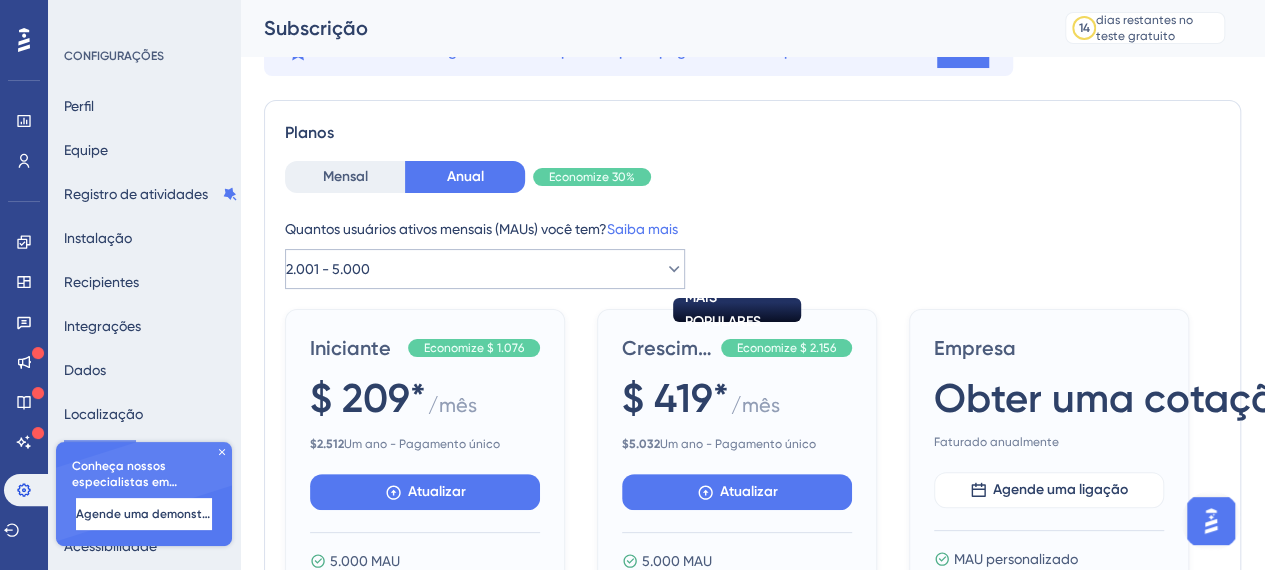 scroll, scrollTop: 100, scrollLeft: 0, axis: vertical 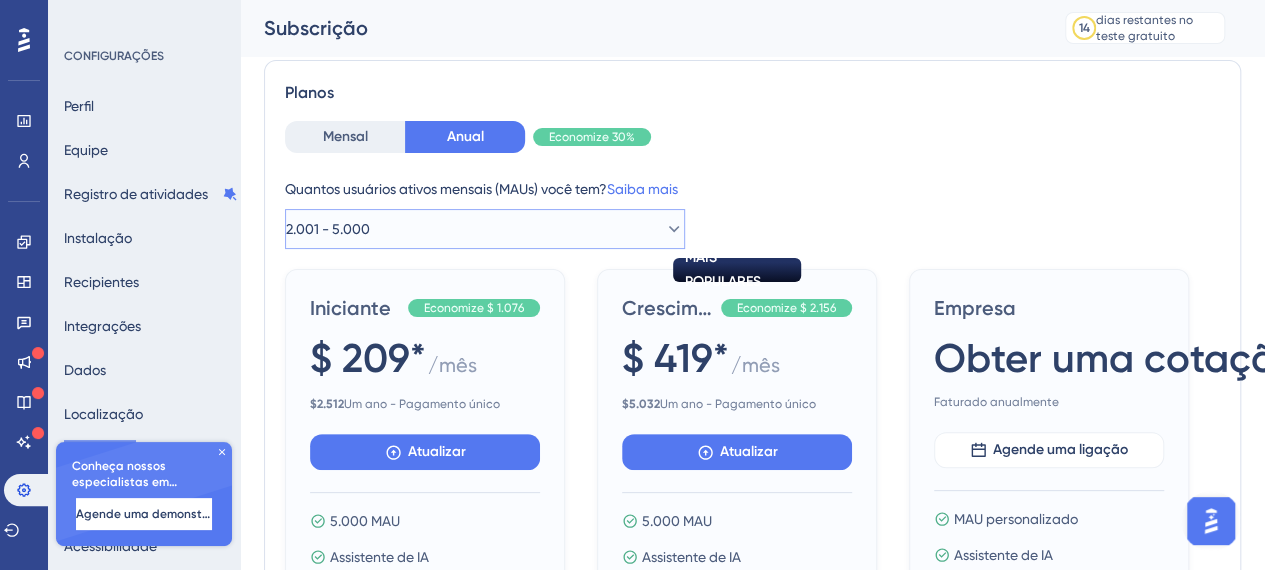 click on "2.001 - 5.000" at bounding box center [485, 229] 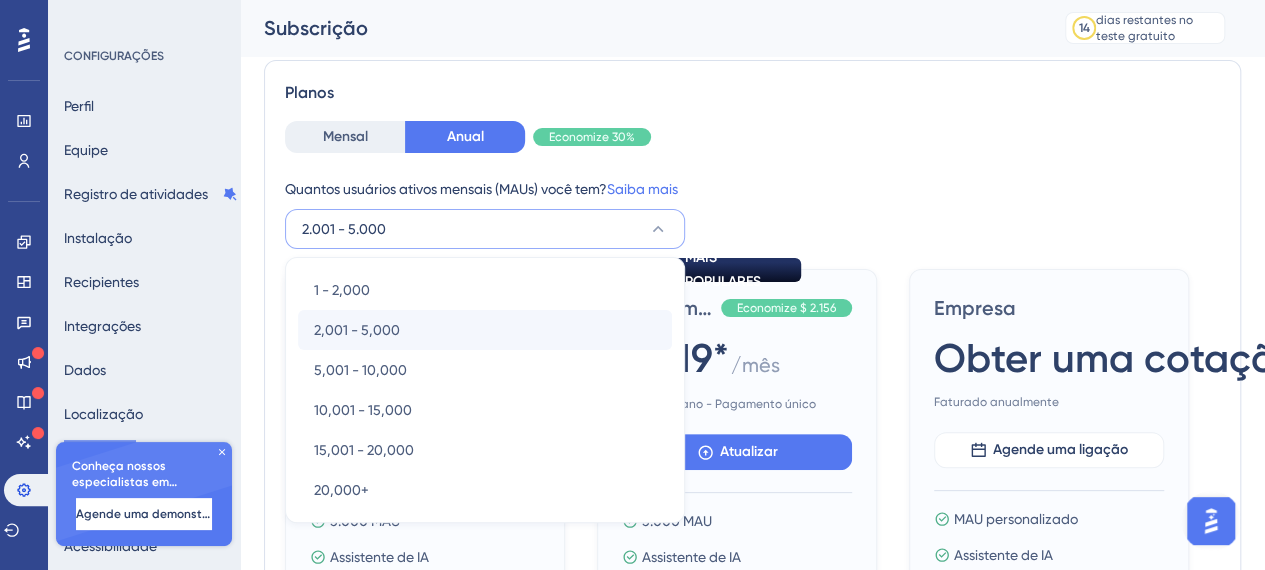 scroll, scrollTop: 202, scrollLeft: 0, axis: vertical 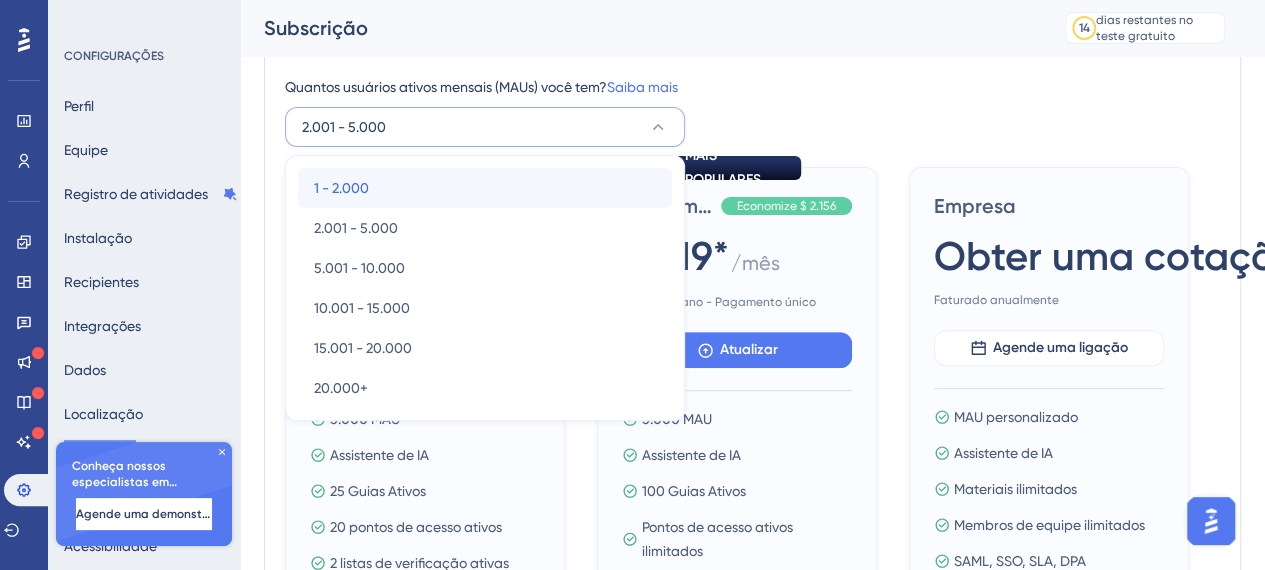 click on "1 - 2.000 1 - 2.000" at bounding box center [485, 188] 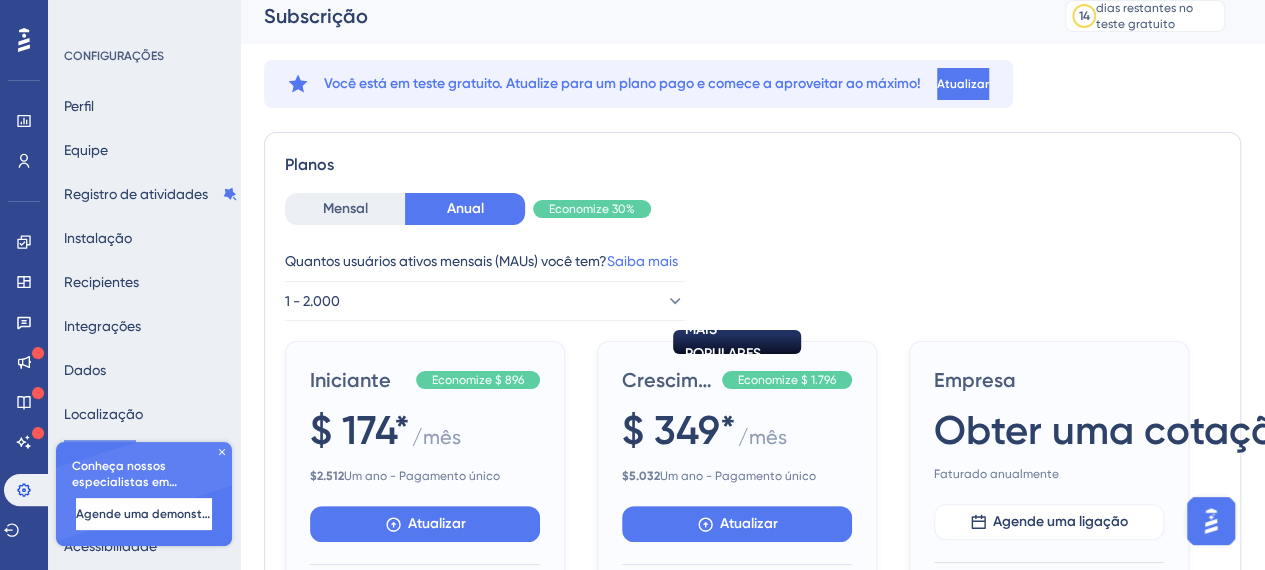 scroll, scrollTop: 0, scrollLeft: 0, axis: both 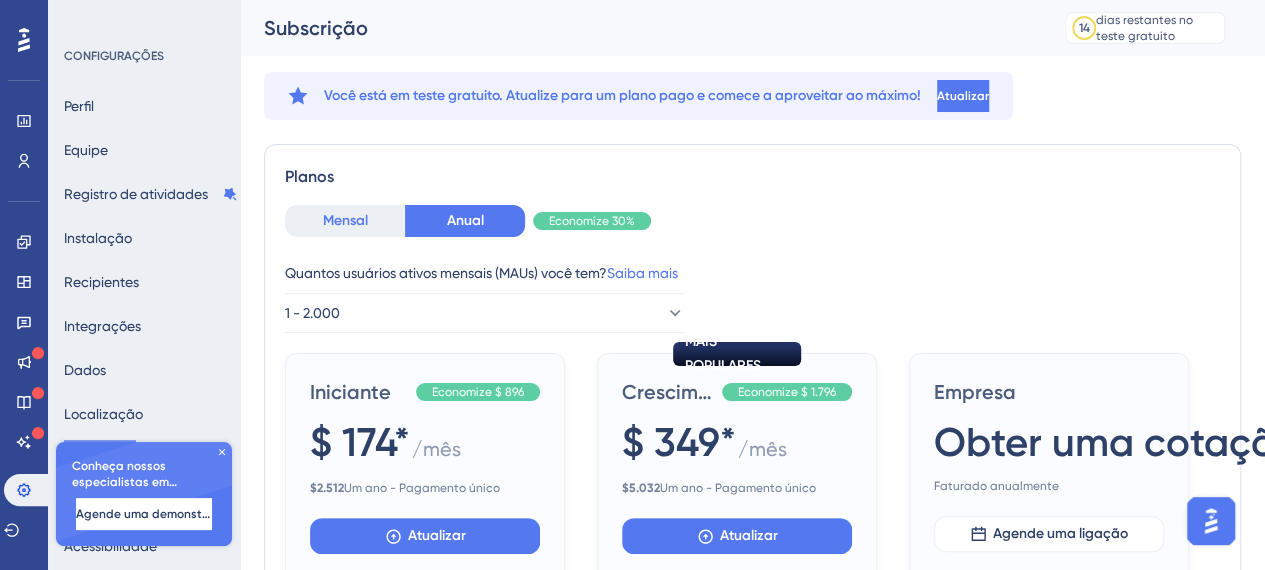 click on "Mensal" at bounding box center [345, 221] 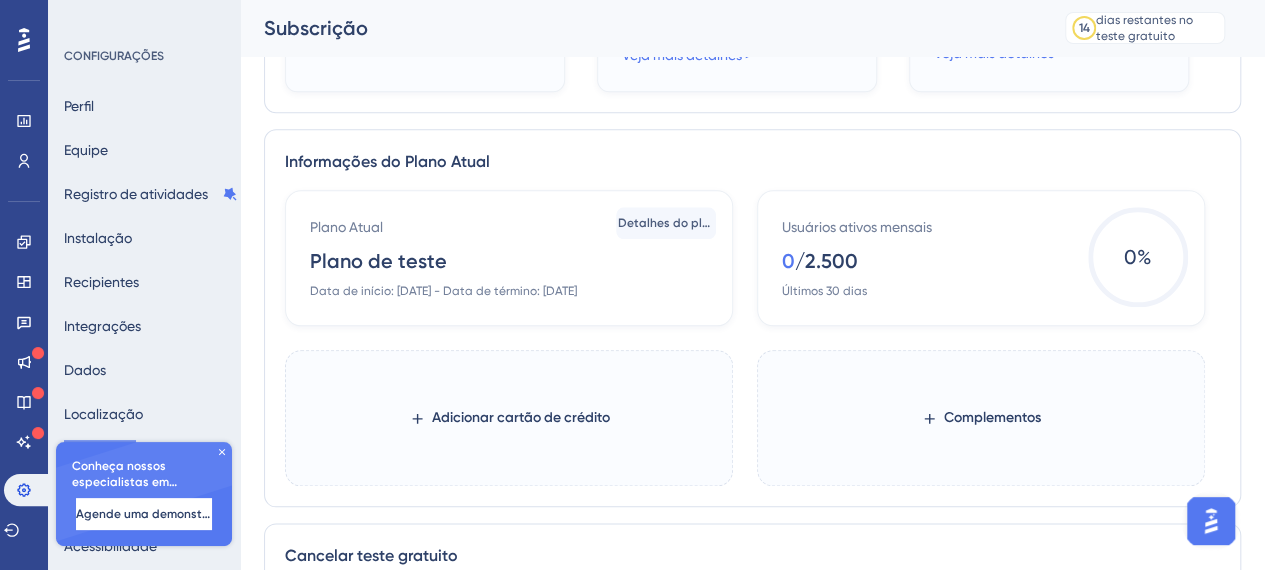 scroll, scrollTop: 900, scrollLeft: 0, axis: vertical 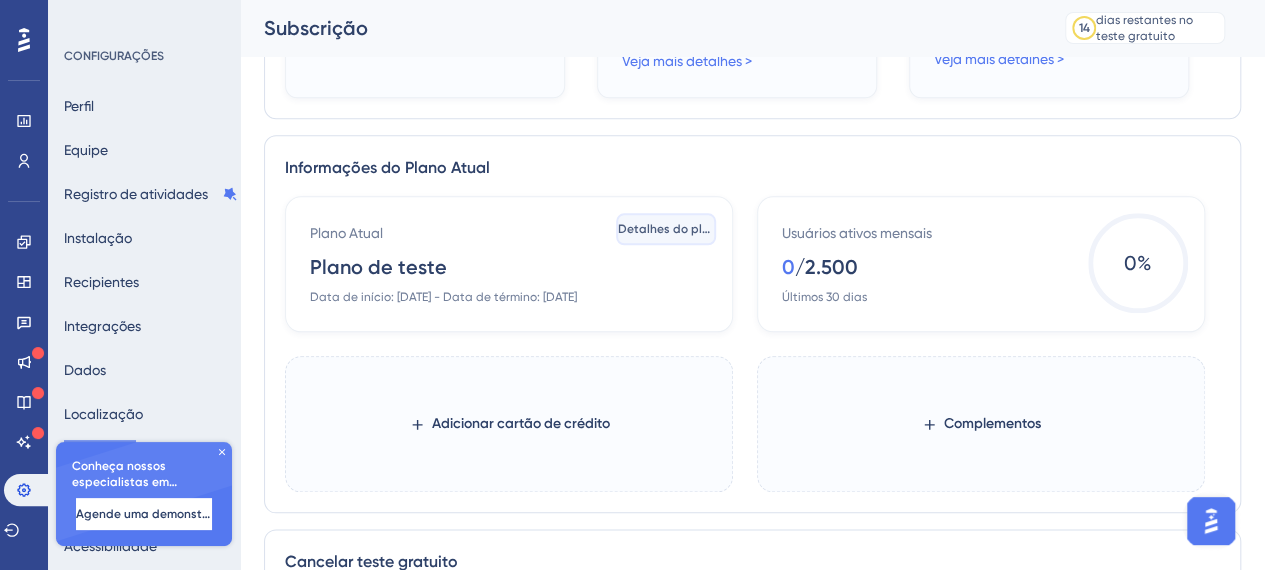 click on "Detalhes do plano" at bounding box center [671, 229] 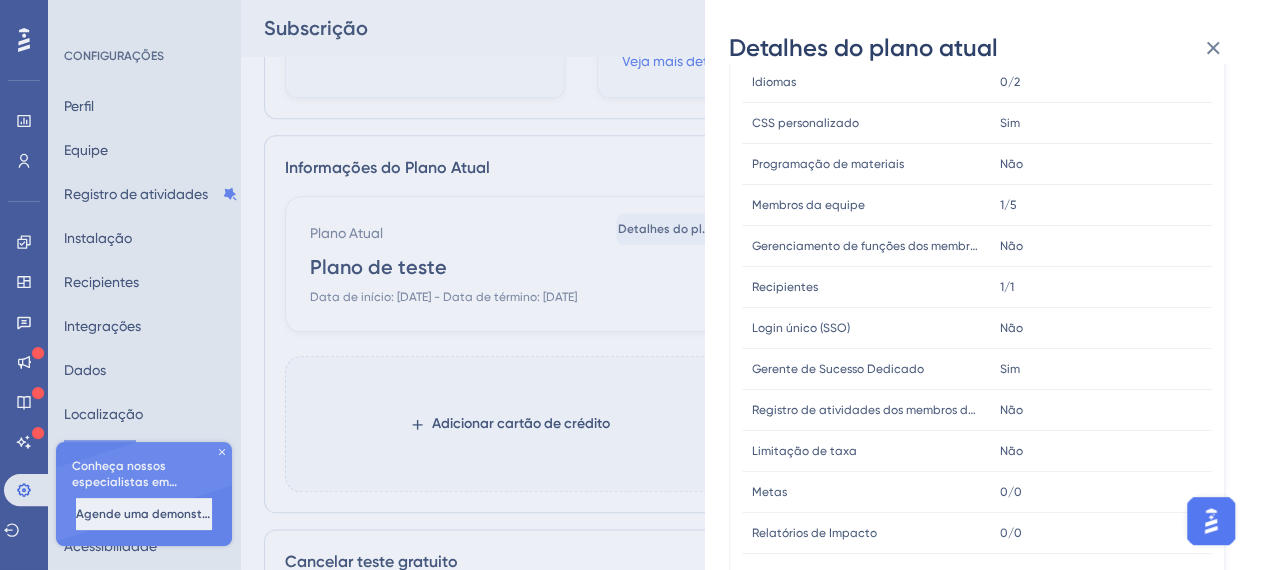 scroll, scrollTop: 705, scrollLeft: 0, axis: vertical 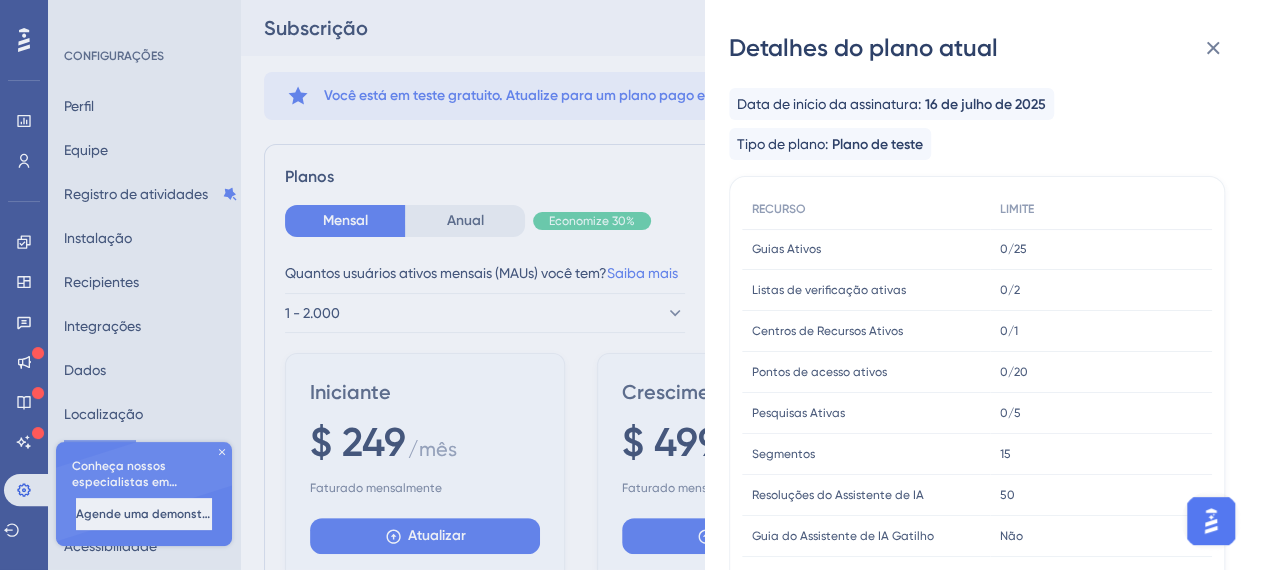 click on "0/25 0/25" at bounding box center (1101, 249) 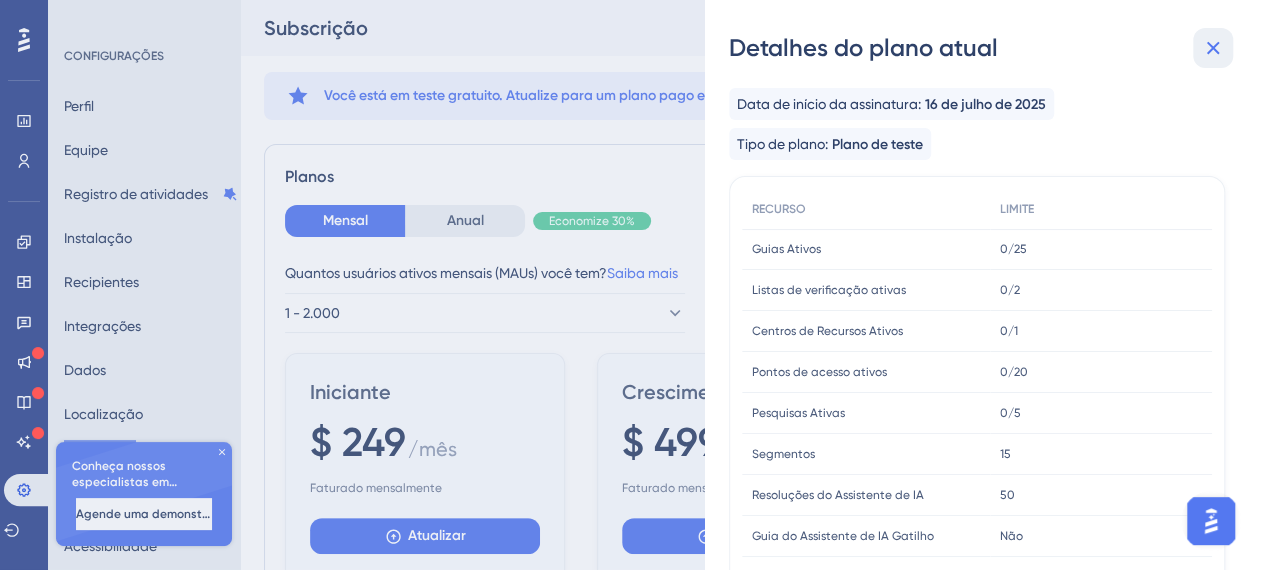 click 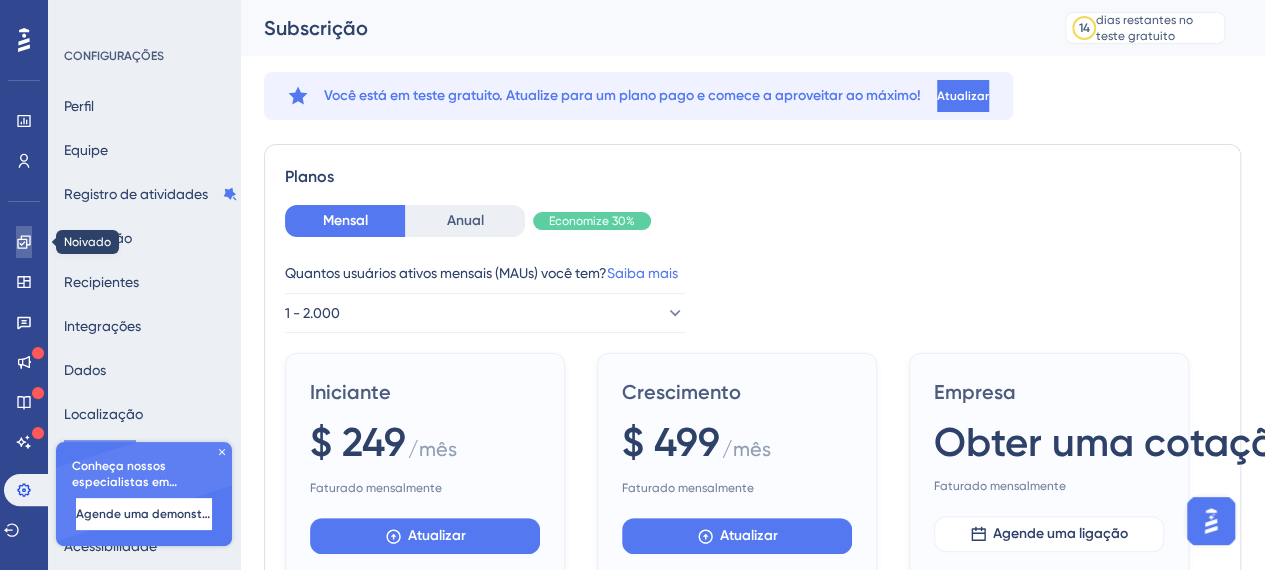 click 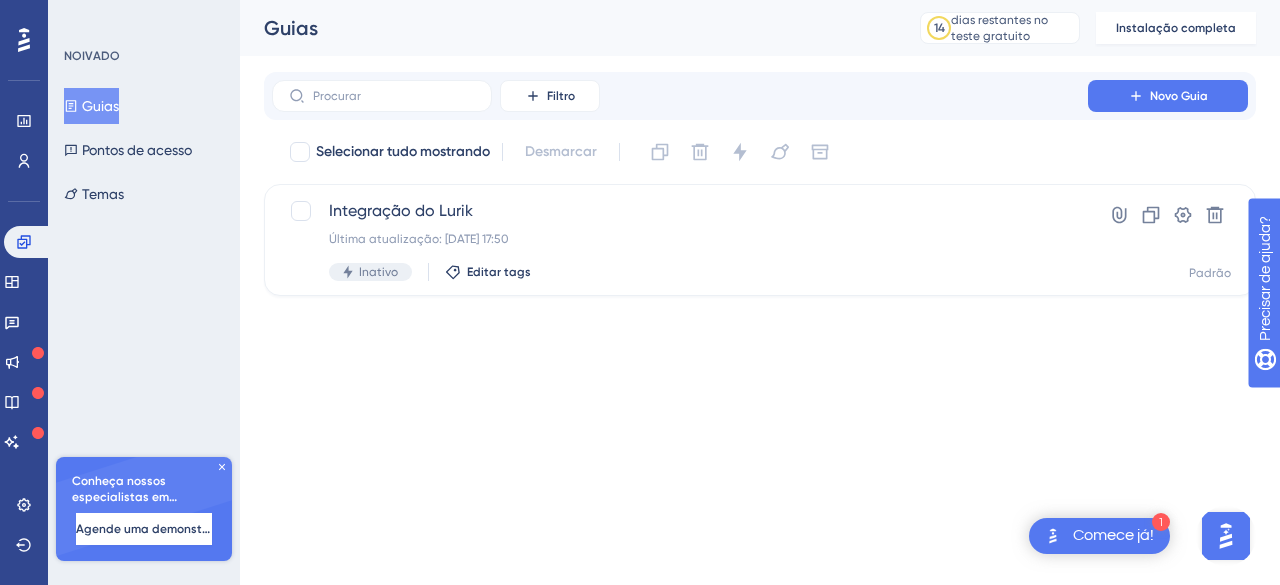scroll, scrollTop: 0, scrollLeft: 0, axis: both 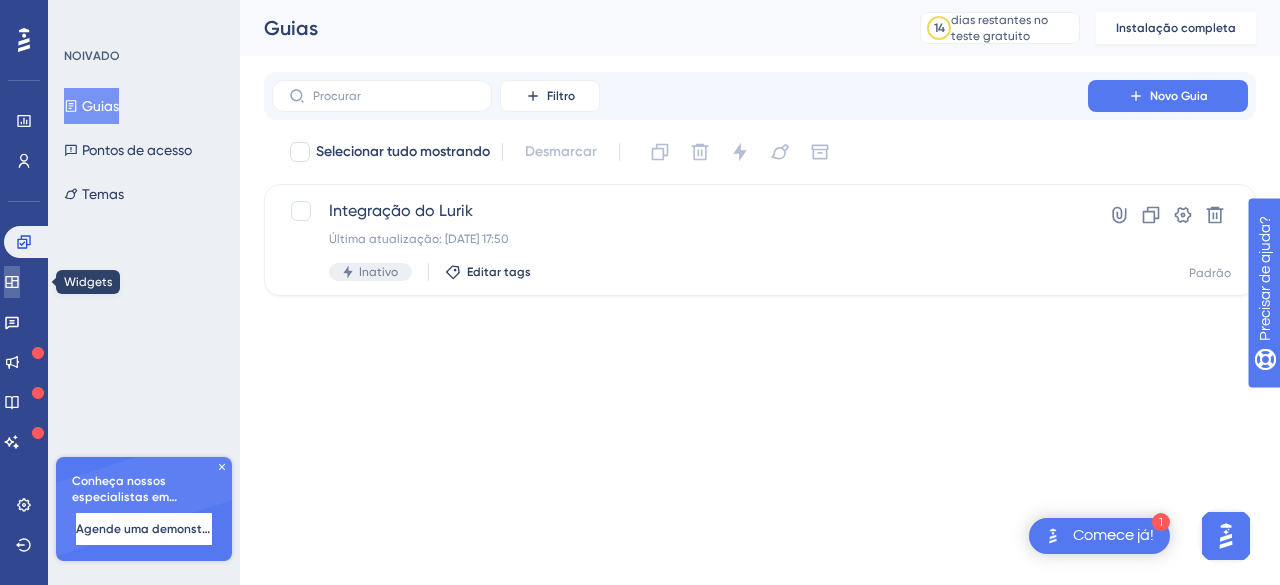 click 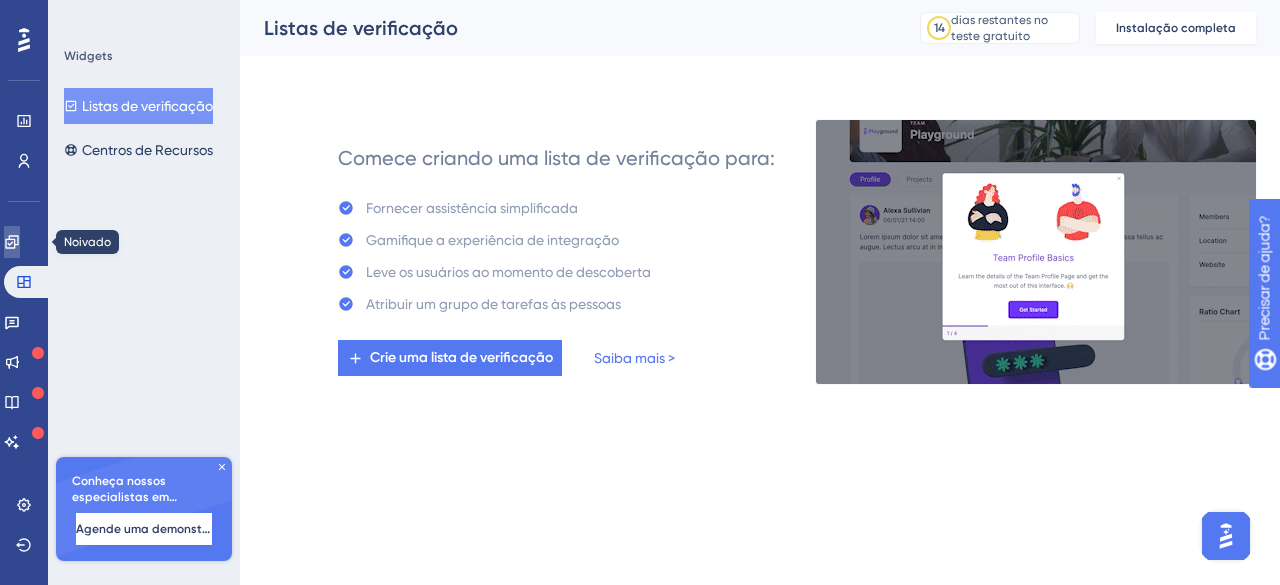 click 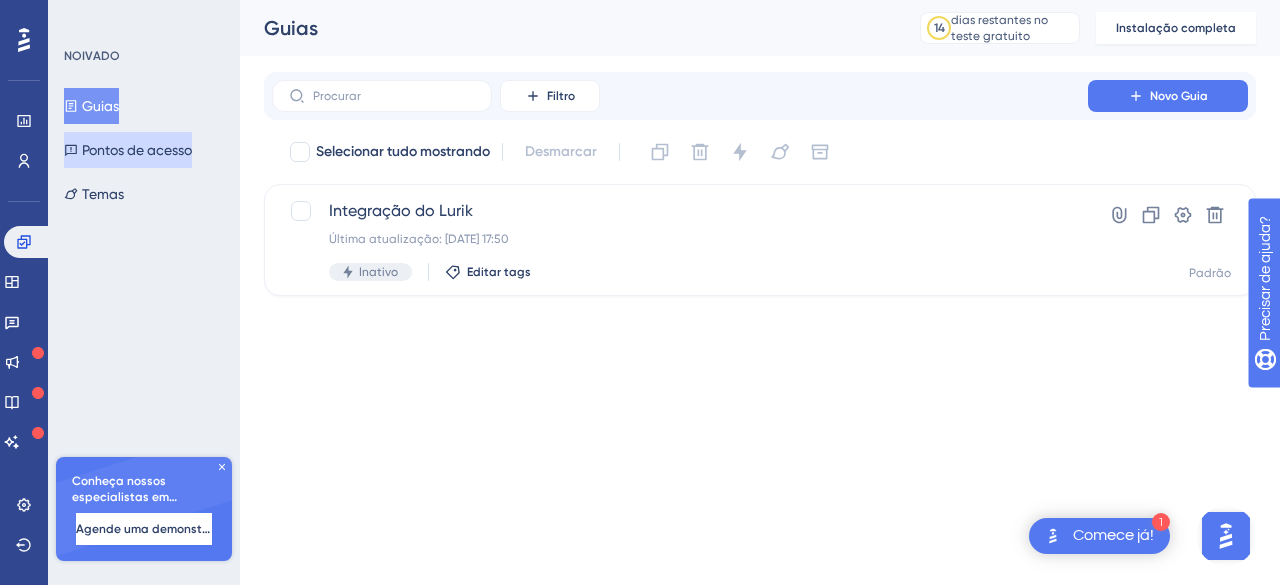 click on "Pontos de acesso" at bounding box center (137, 150) 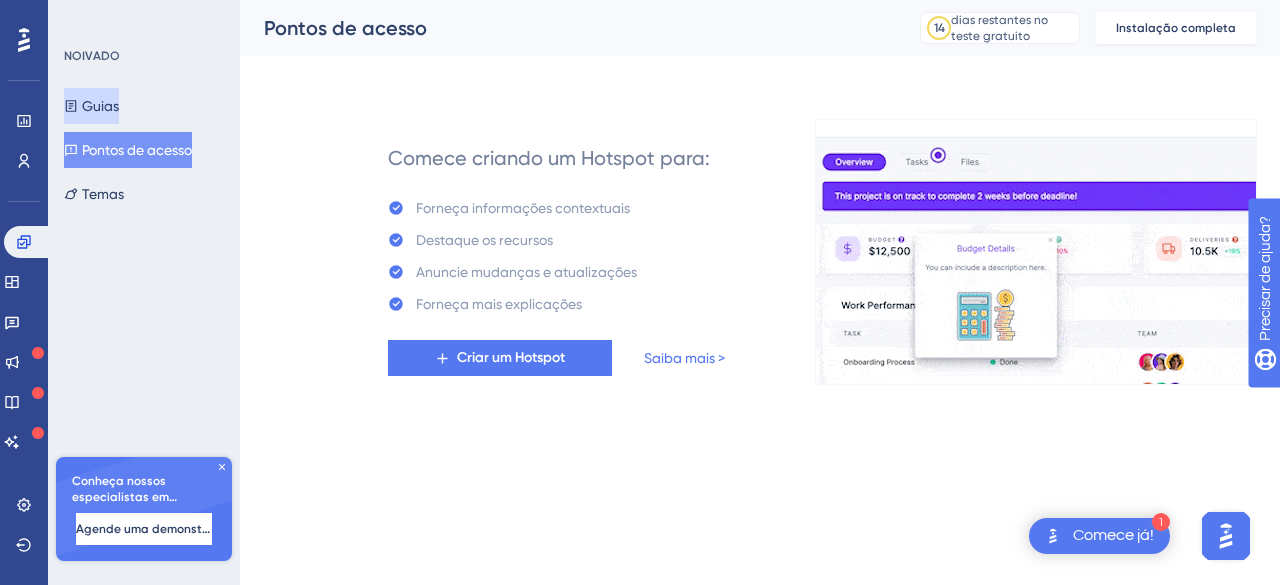 click on "Guias" at bounding box center [91, 106] 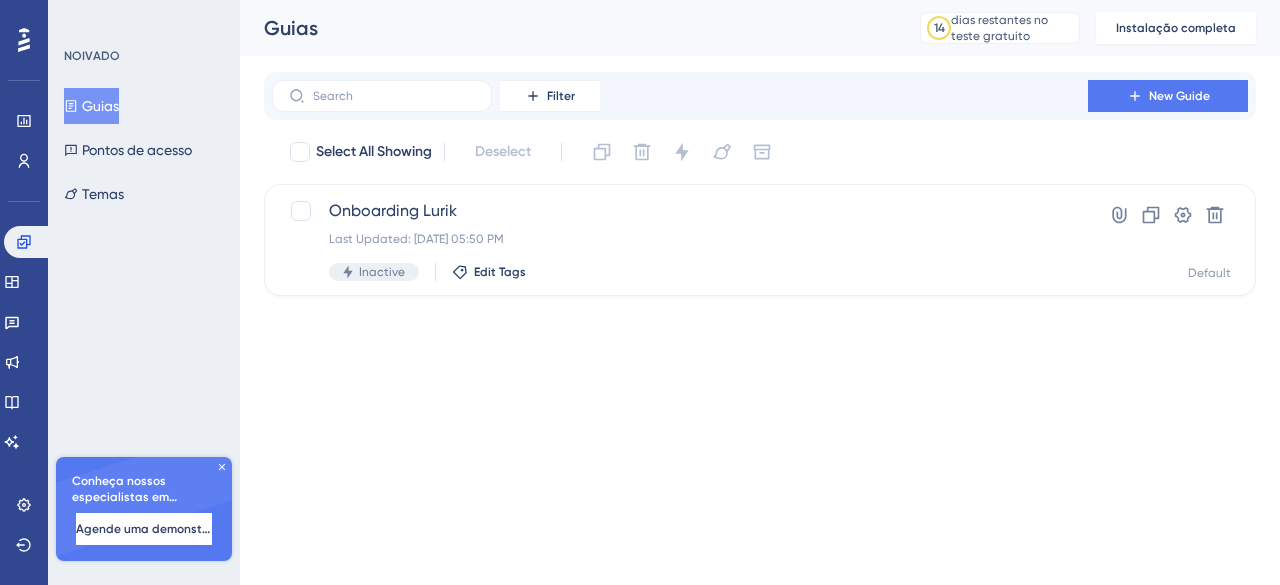 scroll, scrollTop: 0, scrollLeft: 0, axis: both 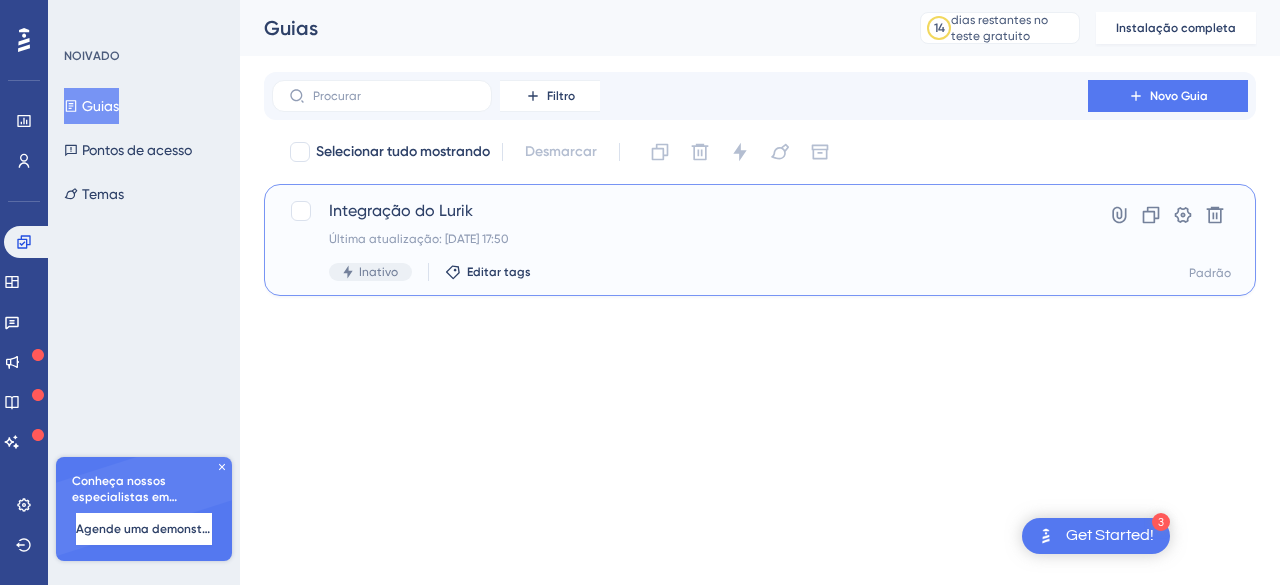 click on "Inativo" at bounding box center [378, 272] 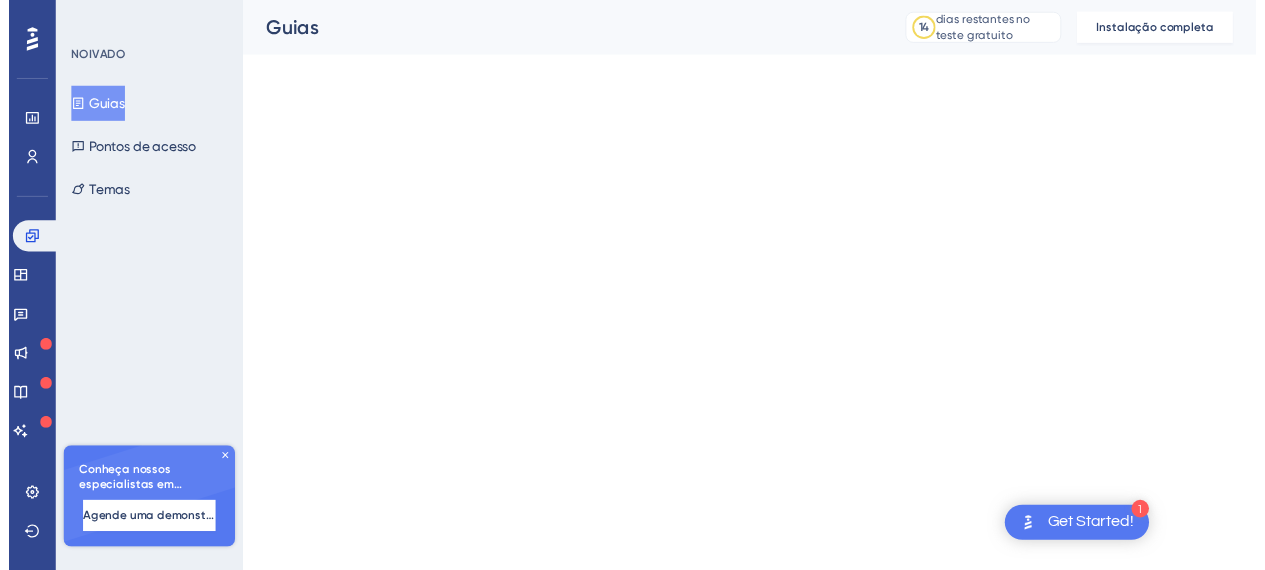 scroll, scrollTop: 0, scrollLeft: 0, axis: both 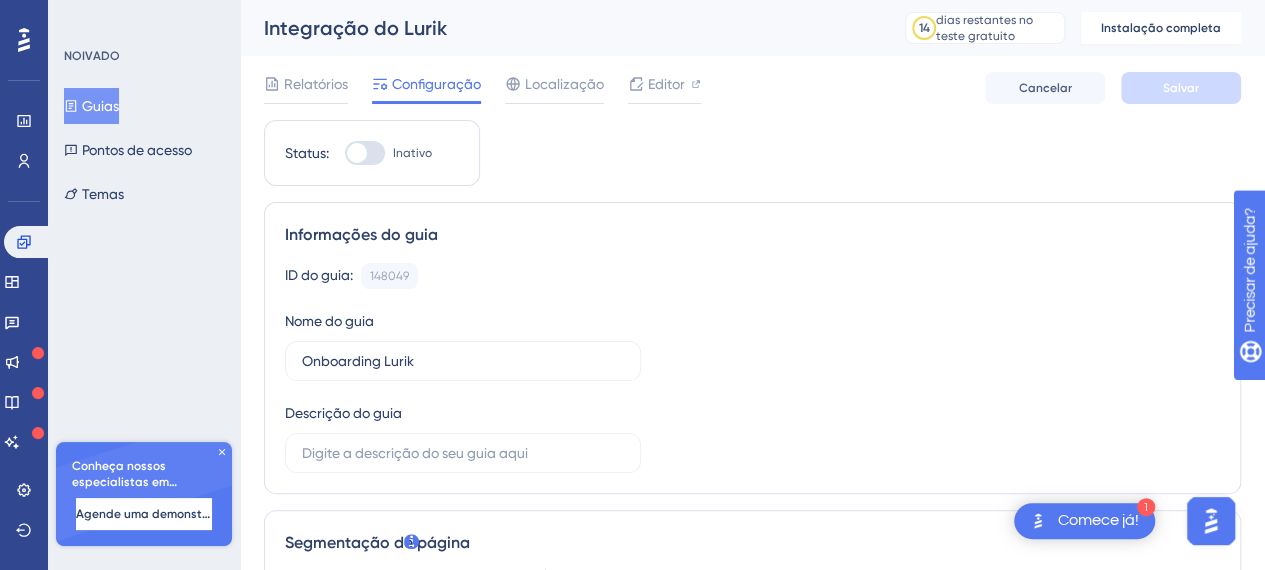 click at bounding box center [365, 153] 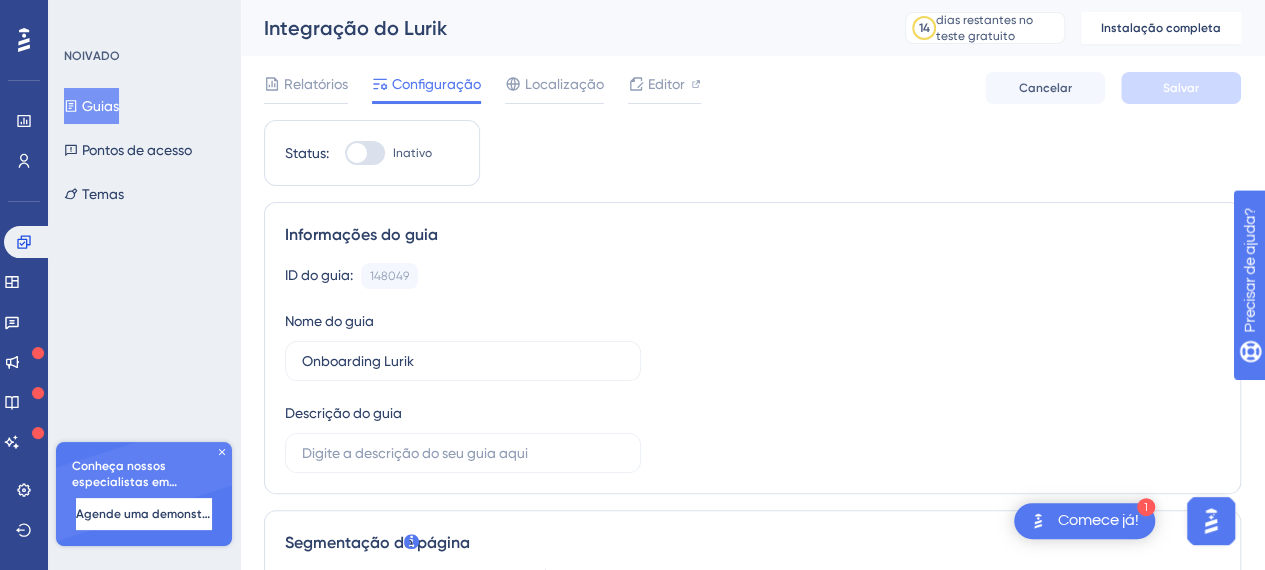 checkbox on "false" 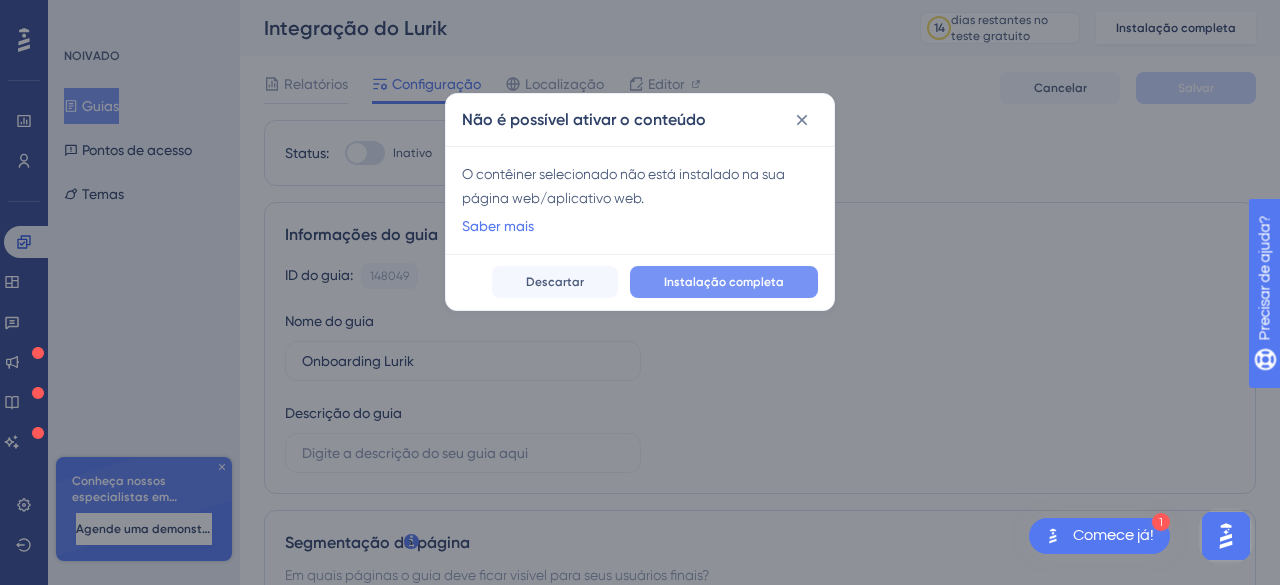 click on "Instalação completa" at bounding box center (724, 282) 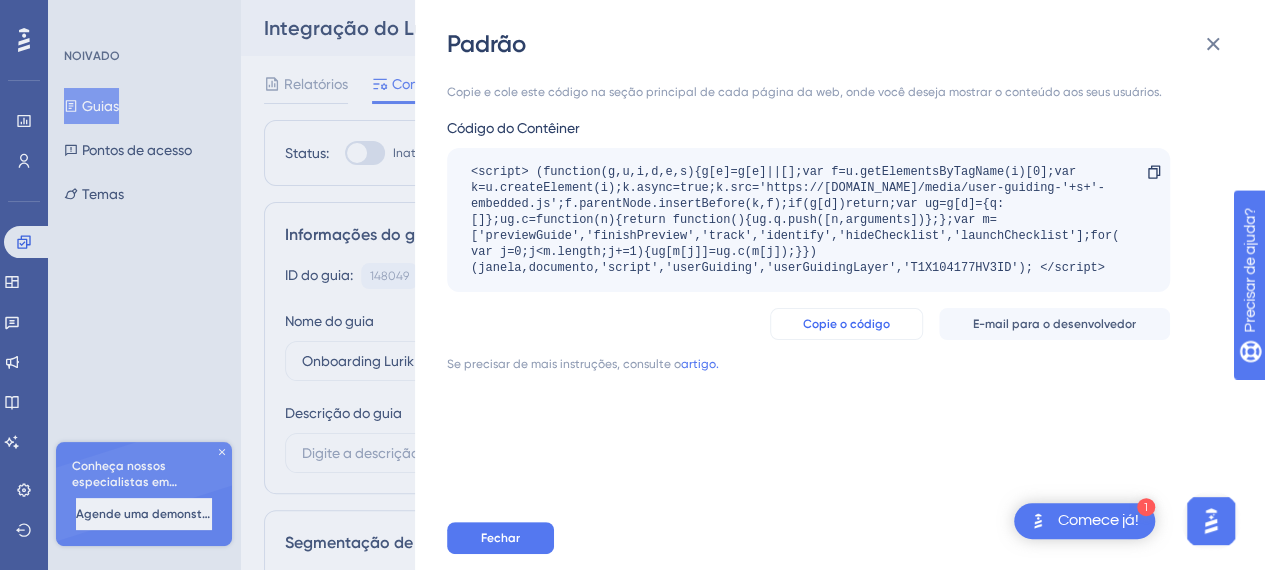scroll, scrollTop: 0, scrollLeft: 0, axis: both 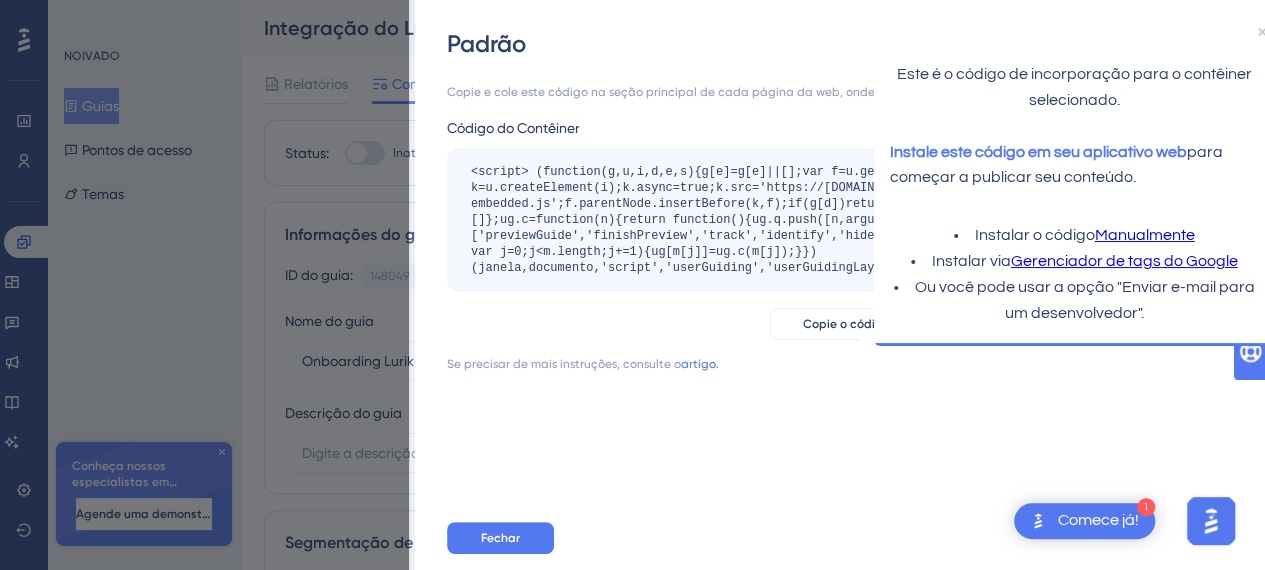click on "<script> (function(g,u,i,d,e,s){g[e]=g[e]||[];var f=u.getElementsByTagName(i)[0];var k=u.createElement(i);k.async=true;k.src='https://[DOMAIN_NAME]/media/user-guiding-'+s+'-embedded.js';f.parentNode.insertBefore(k,f);if(g[d])return;var ug=g[d]={q:[]};ug.c=function(n){return function(){ug.q.push([n,arguments])};};var m=['previewGuide','finishPreview','track','identify','hideChecklist','launchChecklist'];for(var j=0;j<m.length;j+=1){ug[m[j]]=ug.c(m[j]);}})(janela,documento,'script','userGuiding','userGuidingLayer','T1X104177HV3ID'); </script>" at bounding box center [795, 220] 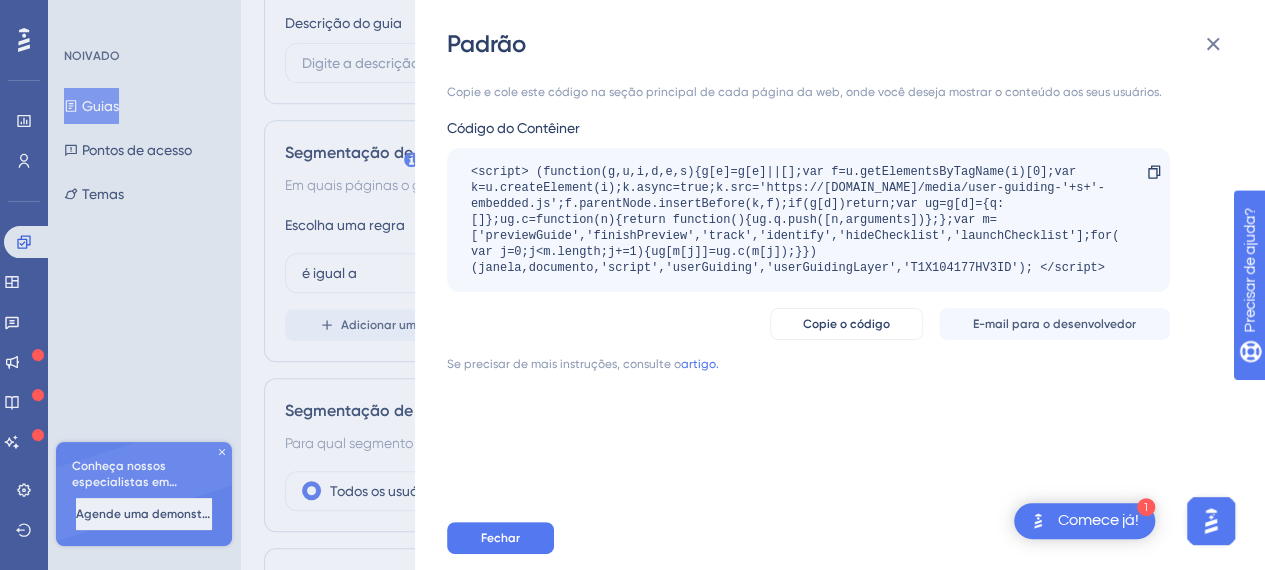 scroll, scrollTop: 0, scrollLeft: 0, axis: both 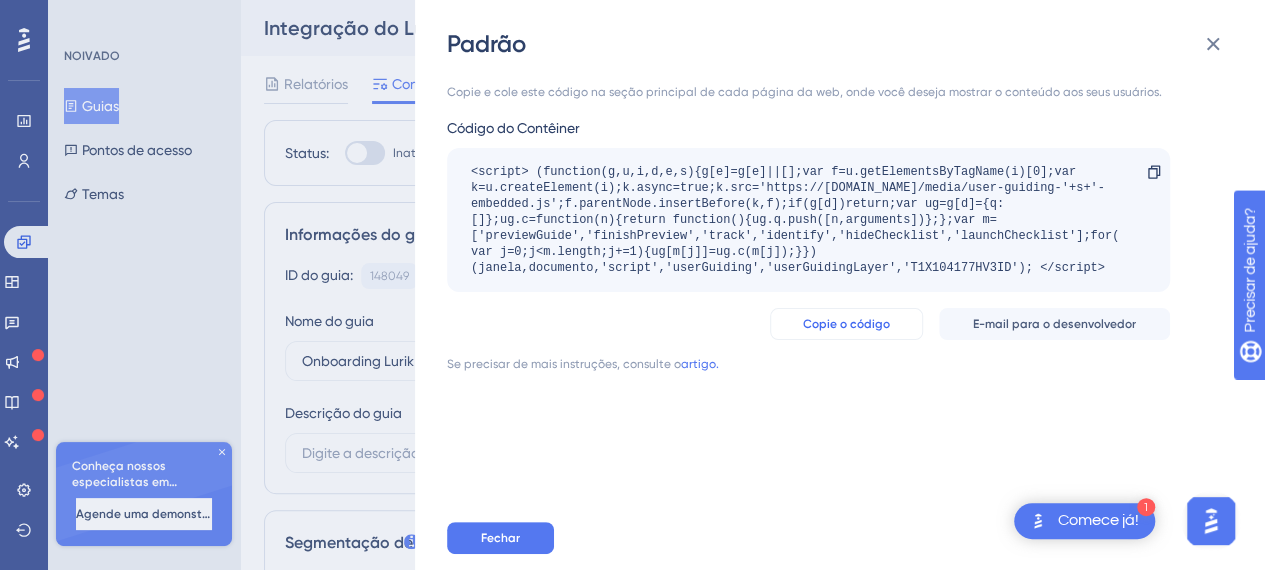 click on "Copie o código" at bounding box center (846, 324) 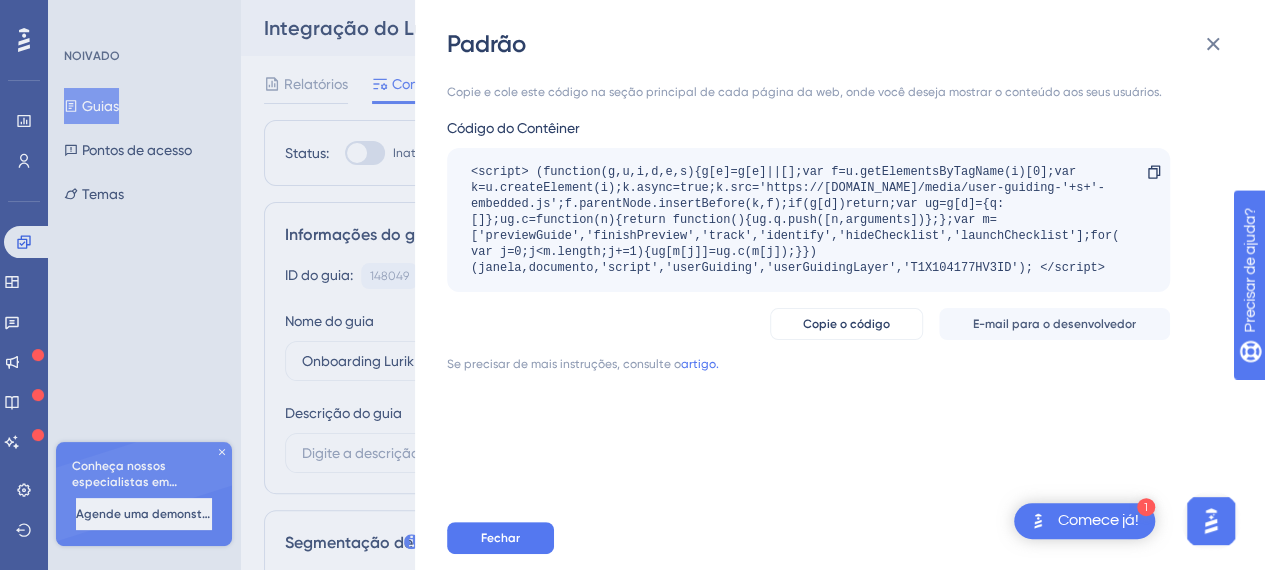 click on "Comece já!" at bounding box center [1098, 520] 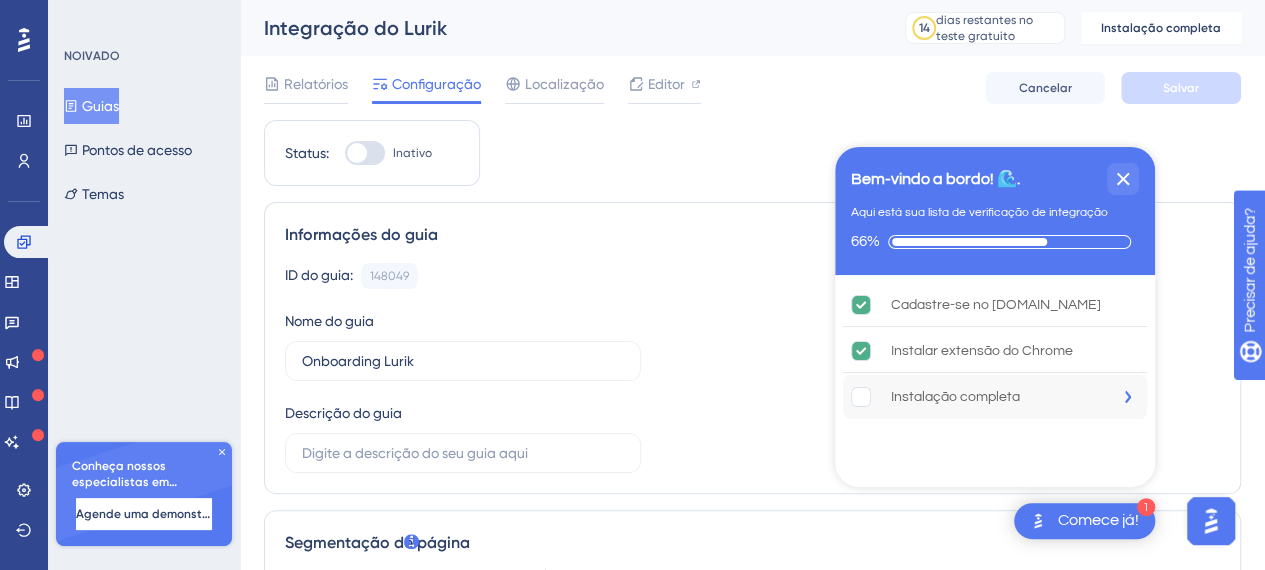 click 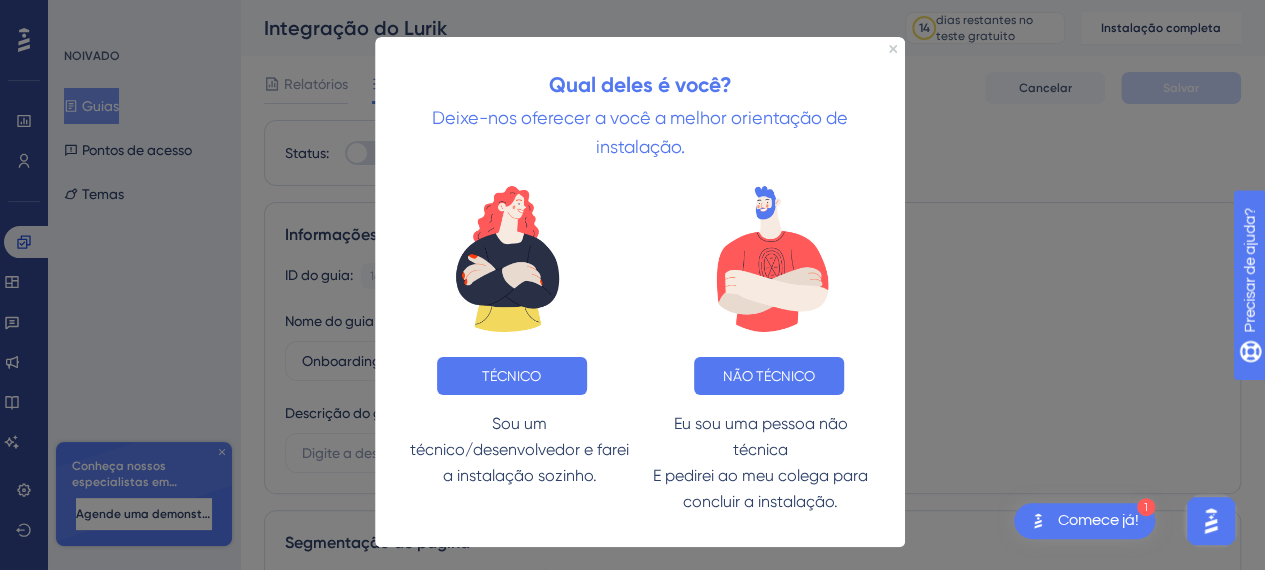 scroll, scrollTop: 0, scrollLeft: 0, axis: both 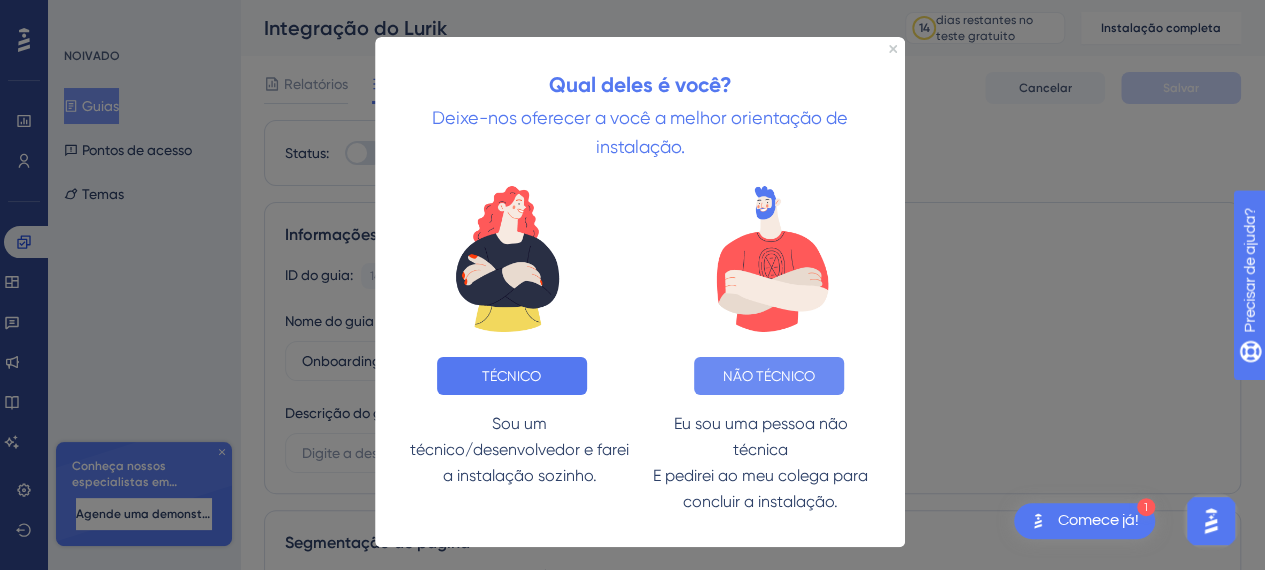 click on "NÃO TÉCNICO" at bounding box center (769, 376) 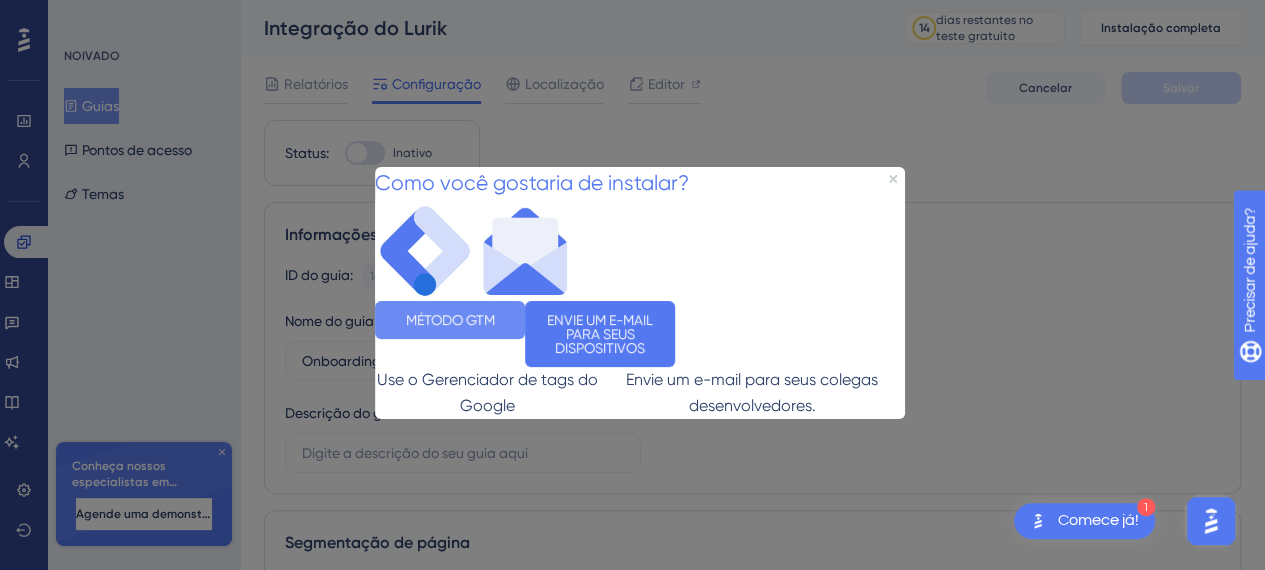 click on "MÉTODO GTM" at bounding box center [450, 319] 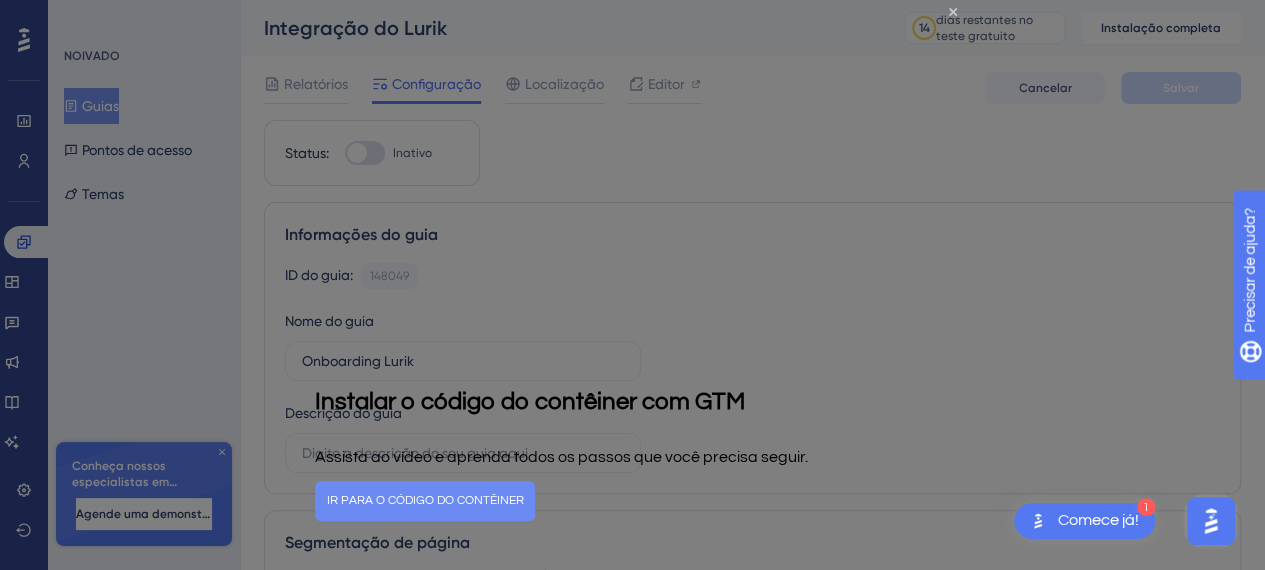 scroll, scrollTop: 4, scrollLeft: 0, axis: vertical 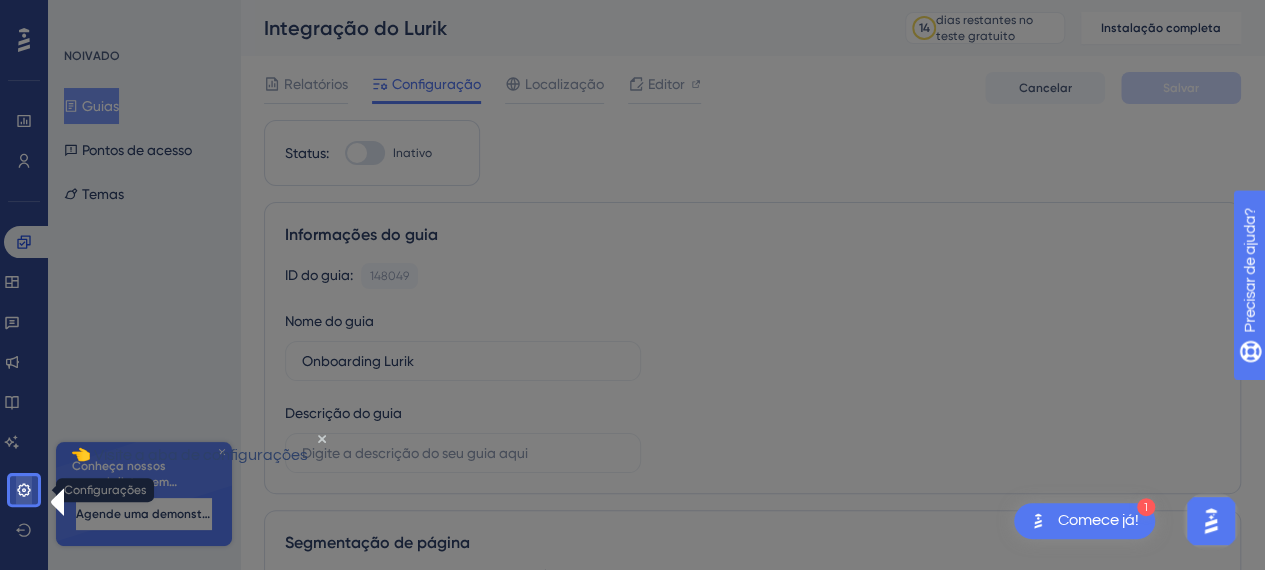 click at bounding box center [24, 490] 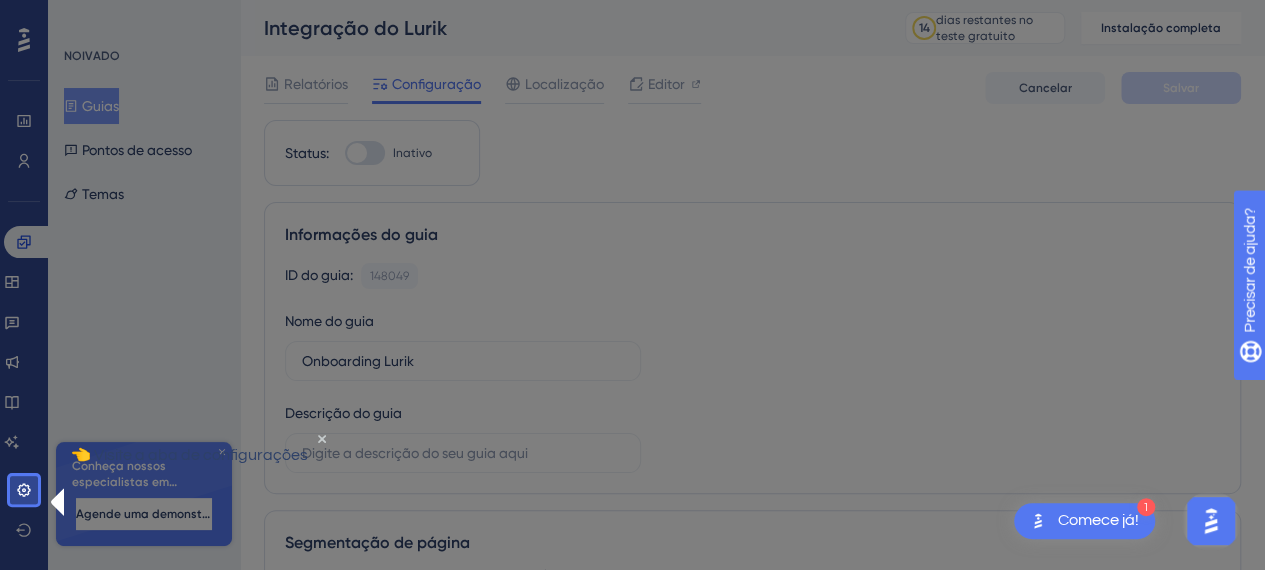 click on "👈 Visite a aba de configurações" at bounding box center [189, 454] 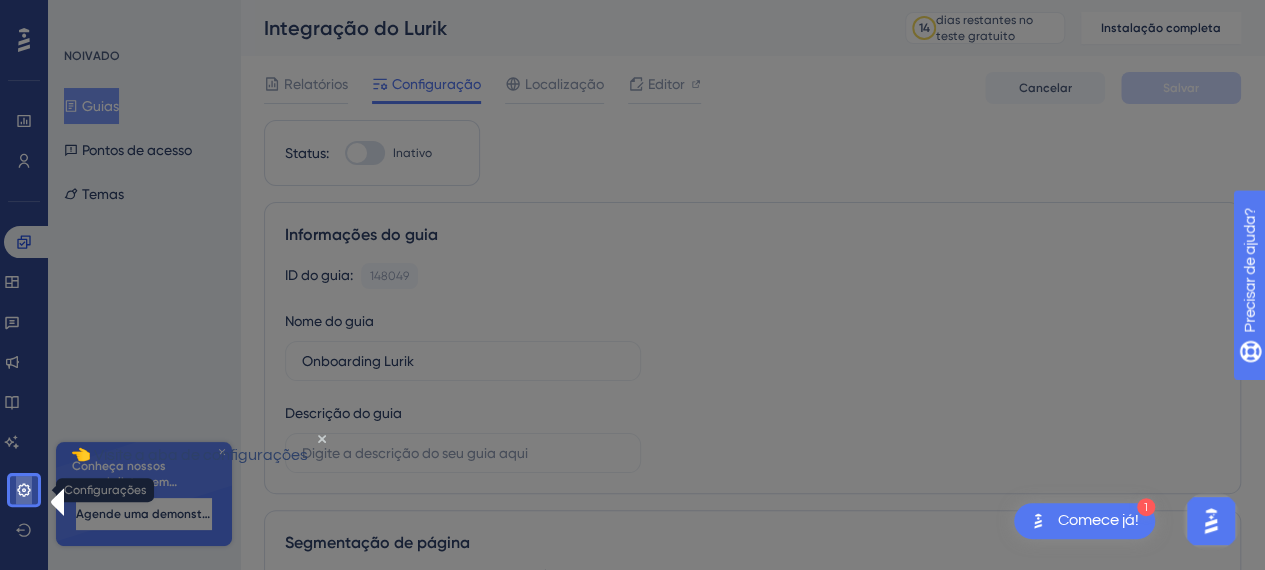 click 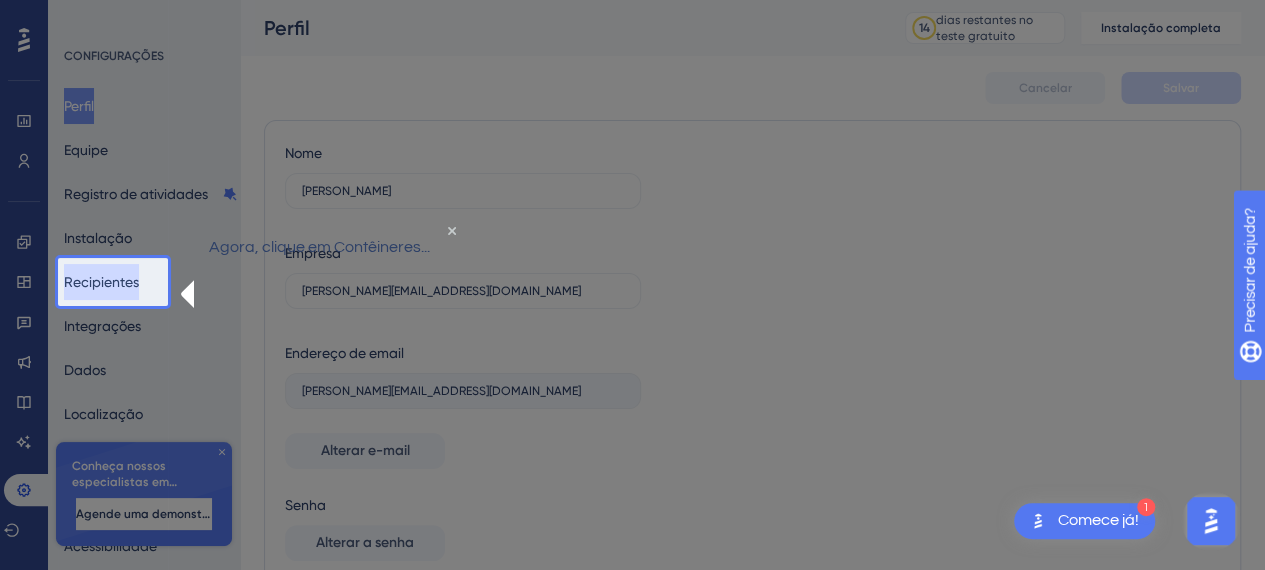 click on "Recipientes" at bounding box center (101, 282) 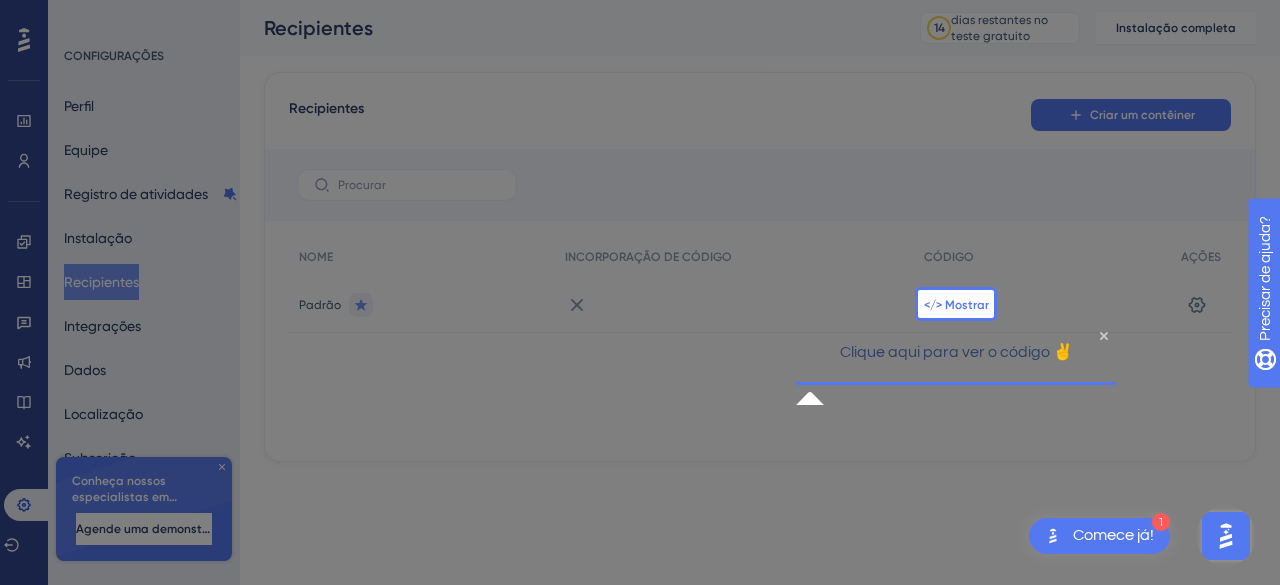 click on "</> Mostrar" at bounding box center [956, 305] 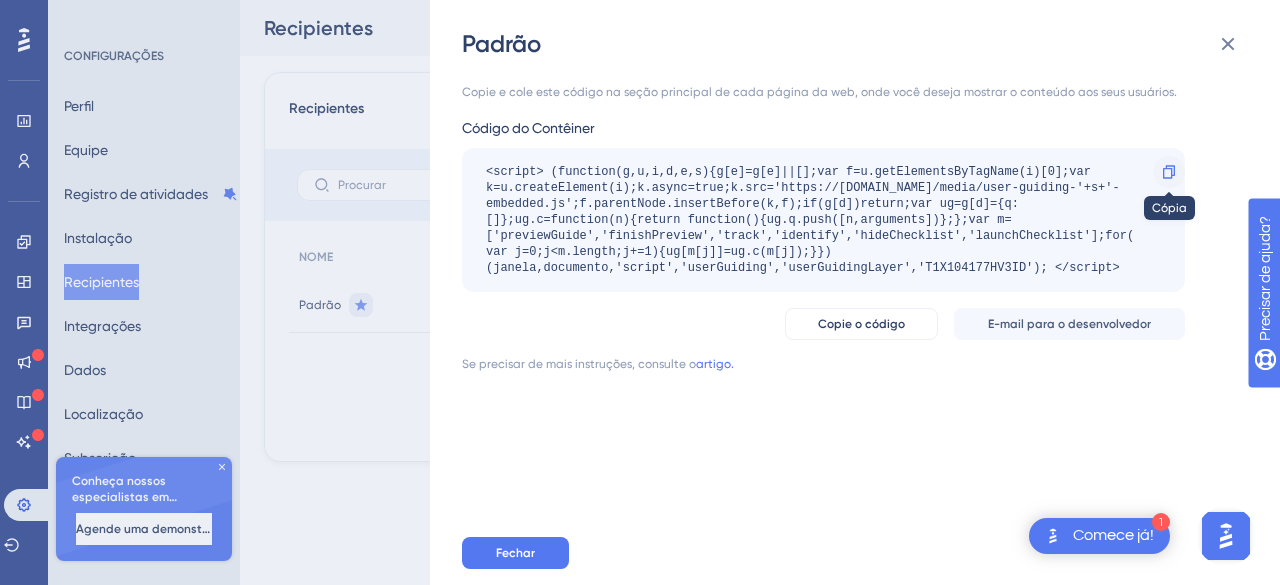 click 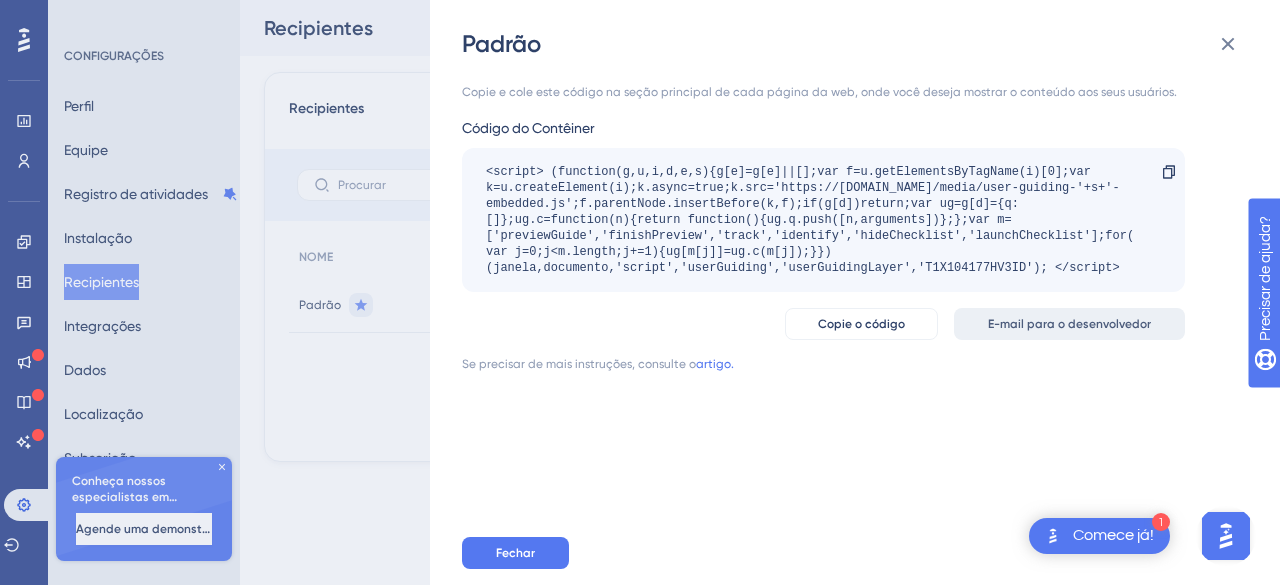 click on "E-mail para o desenvolvedor" at bounding box center [1069, 324] 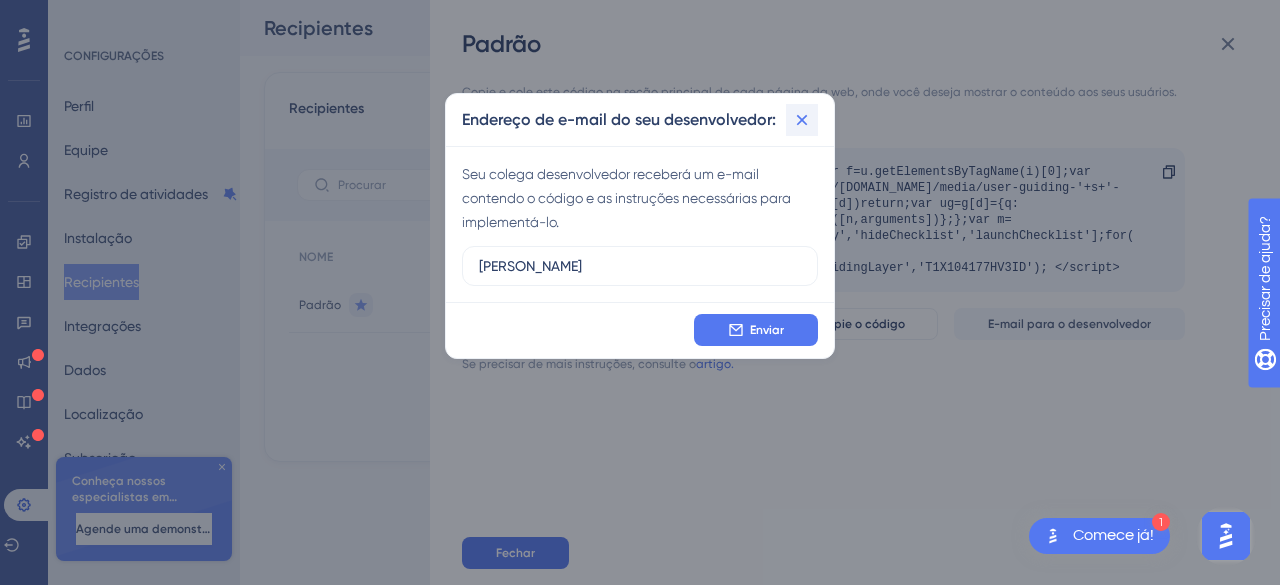 type on "J" 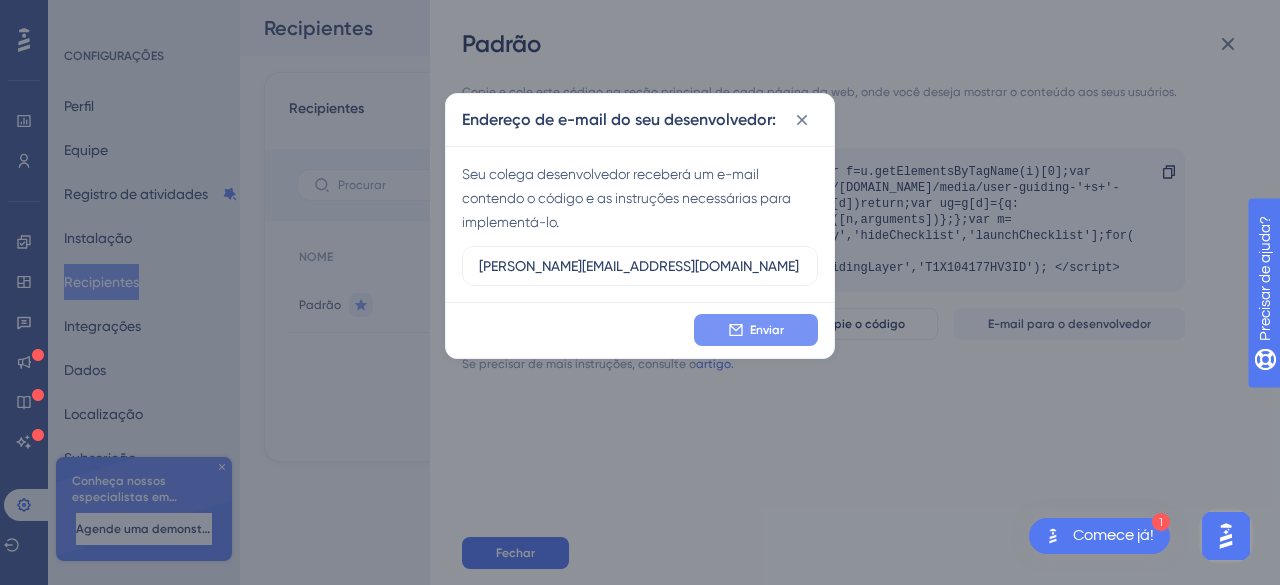 type on "[PERSON_NAME][EMAIL_ADDRESS][DOMAIN_NAME]" 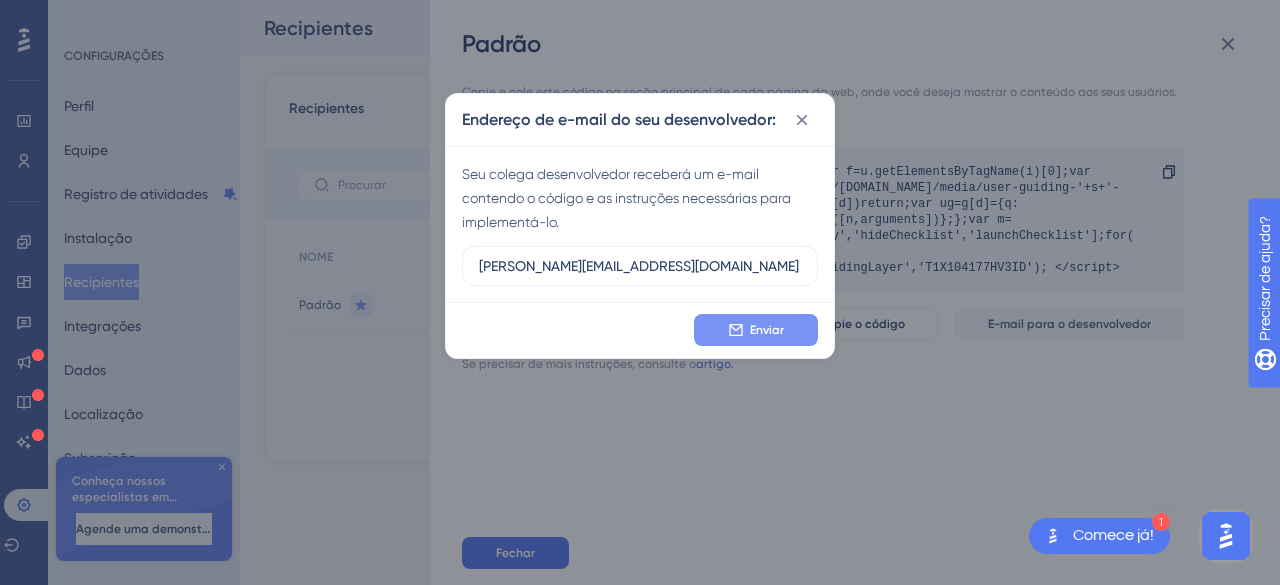 click on "Enviar" at bounding box center [756, 330] 